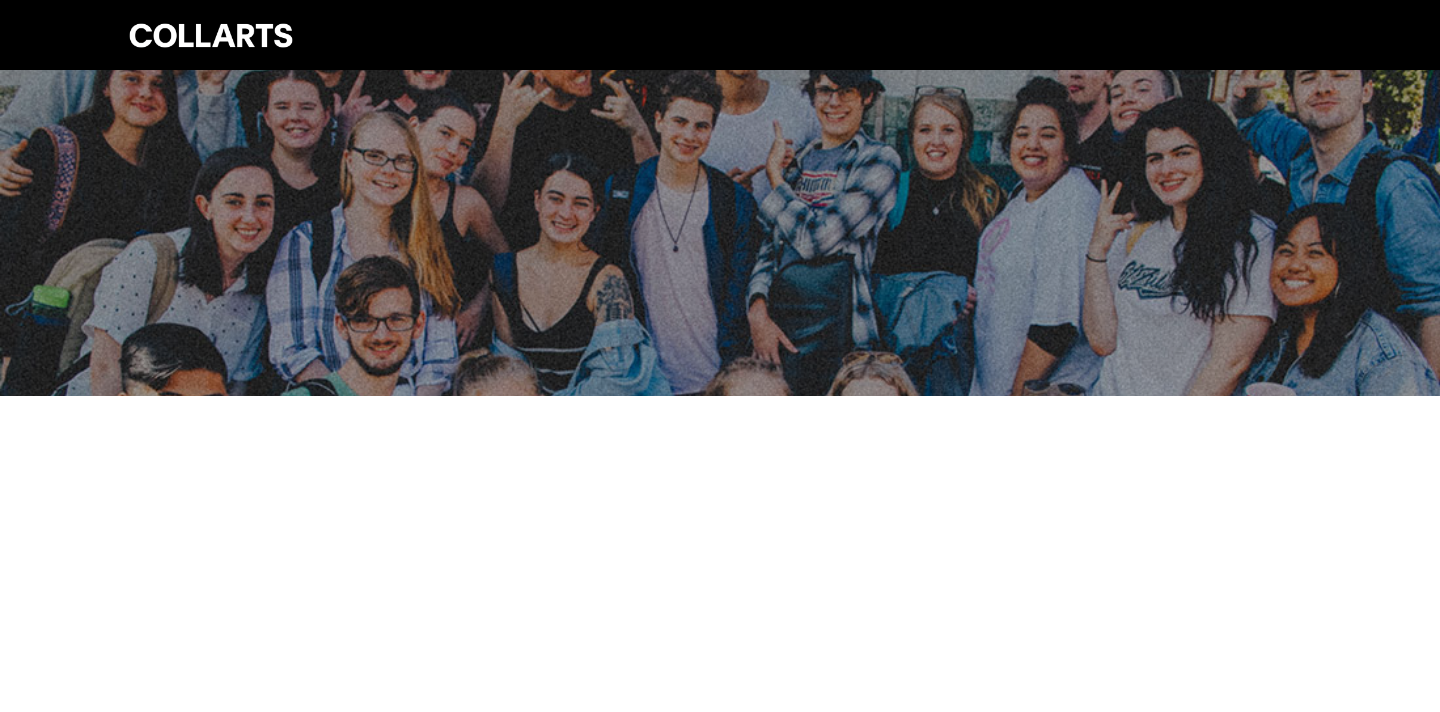 scroll, scrollTop: 0, scrollLeft: 0, axis: both 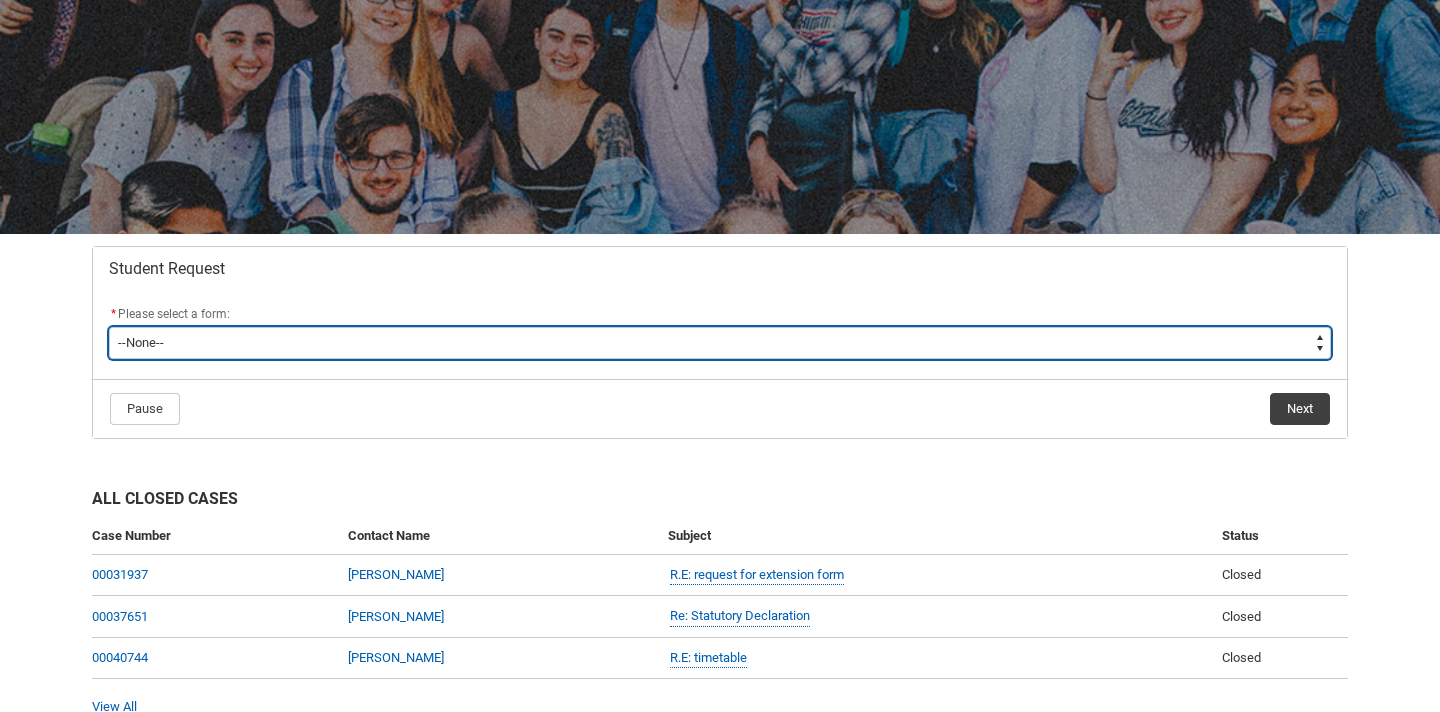 click on "--None-- Academic Transcript Application to Appeal Assignment Extension Course Credit / RPL Course Transfer Deferral / Leave of Absence Enrolment Variation Grievance Reasonable Adjustment Return to Study Application Special Consideration Tuition Fee Refund Withdraw & Cancel Enrolment General Enquiry FEE-HELP Exemption Form Financial Hardship Program" at bounding box center (720, 343) 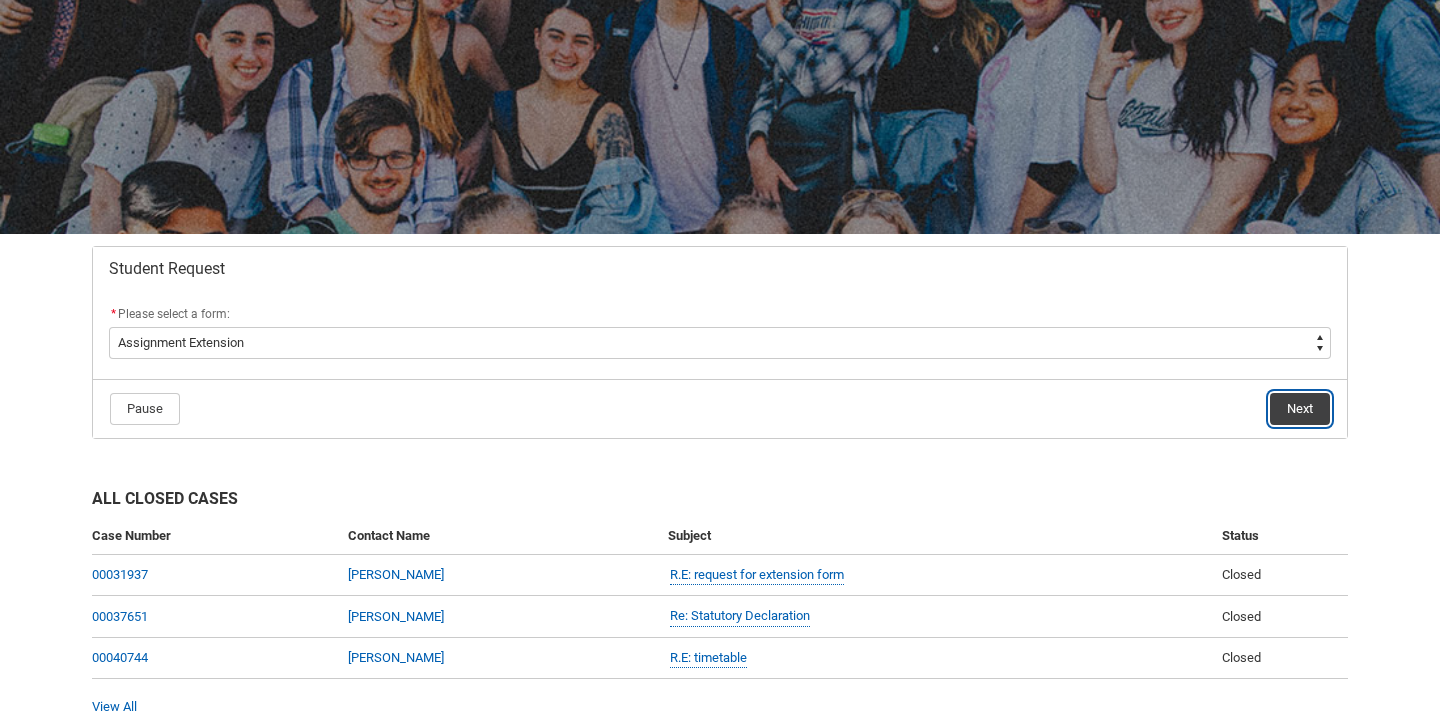 click on "Next" 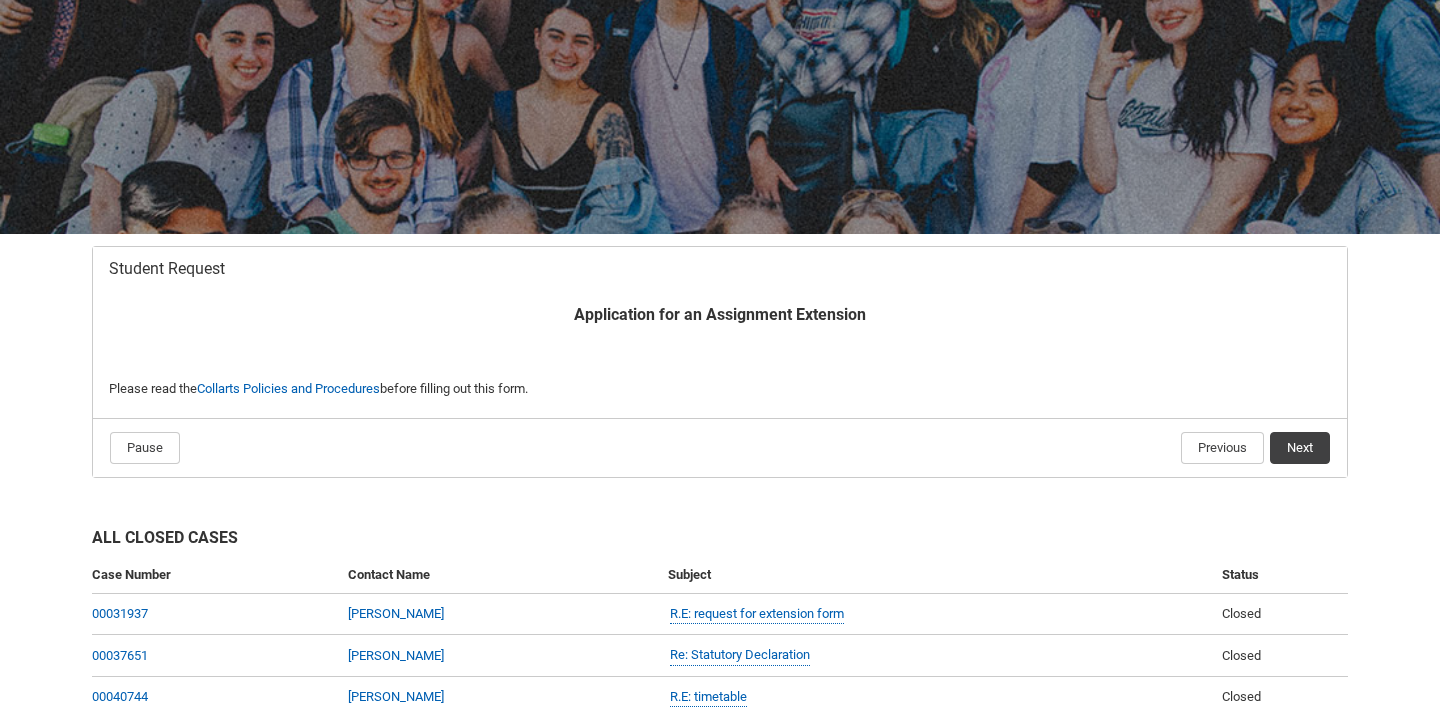 scroll, scrollTop: 213, scrollLeft: 0, axis: vertical 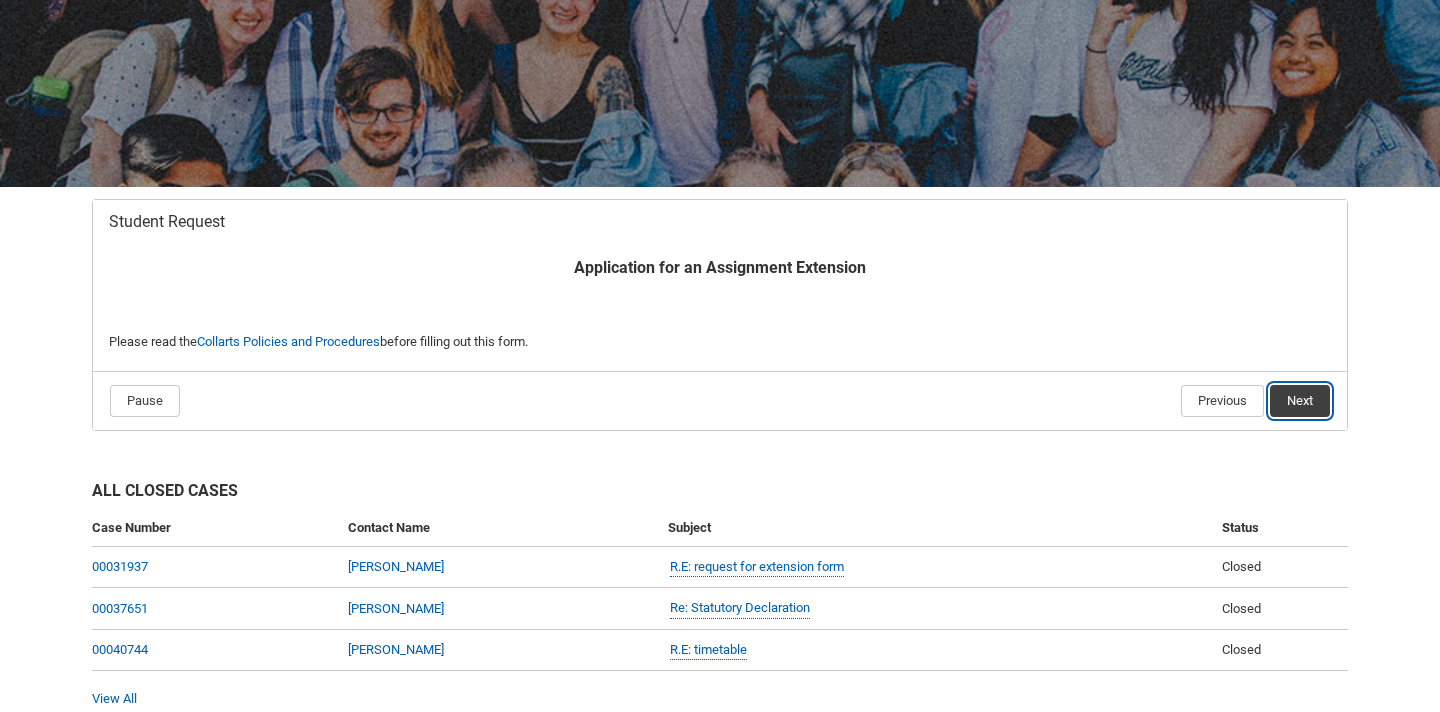 click on "Next" 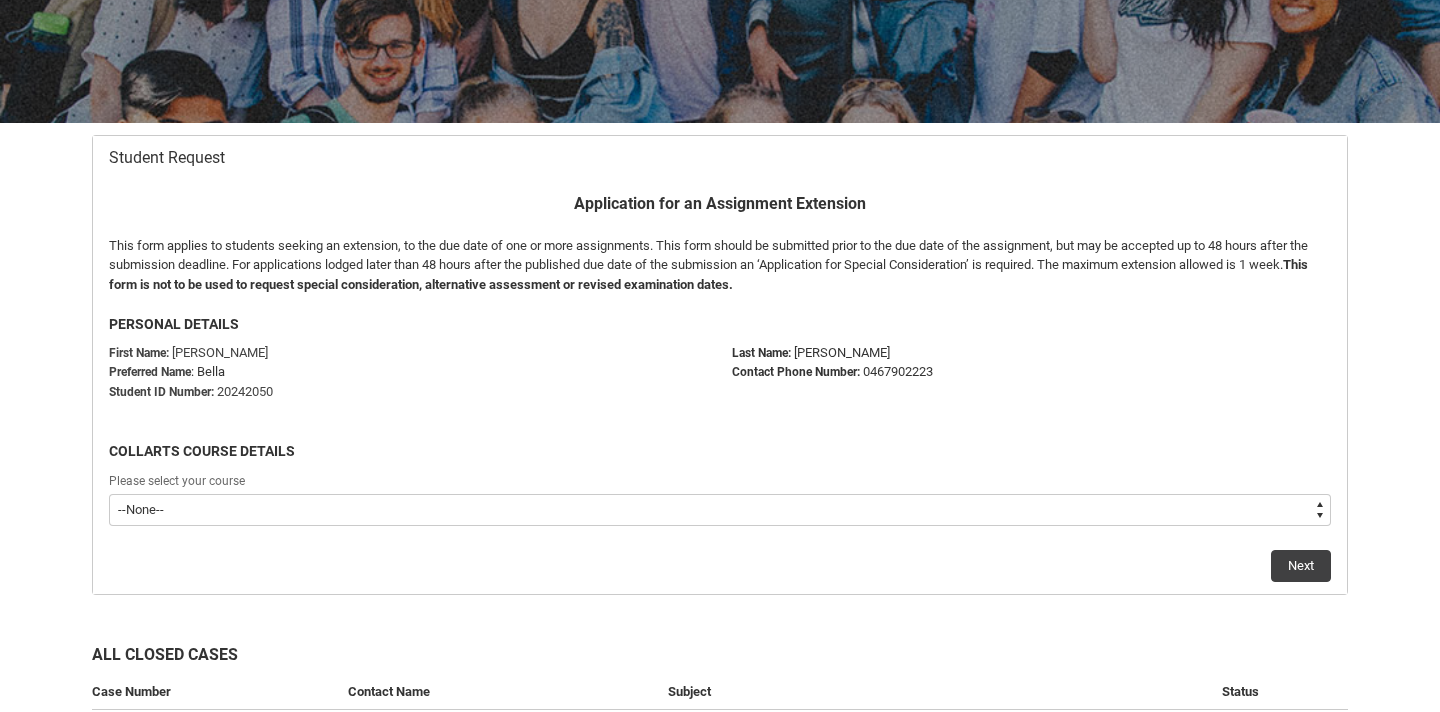 scroll, scrollTop: 291, scrollLeft: 0, axis: vertical 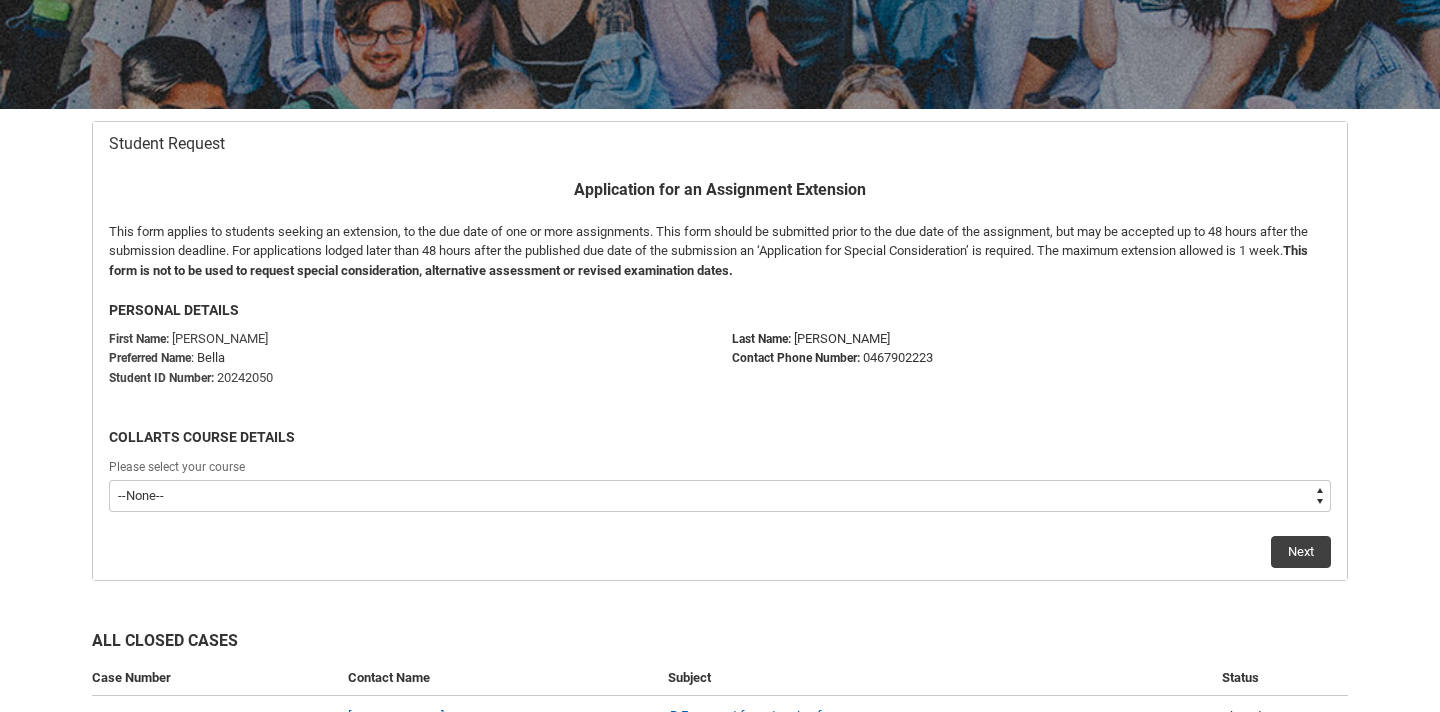 click on "--None-- Diploma of Applied Business (Entertainment Management) V2" at bounding box center (720, 496) 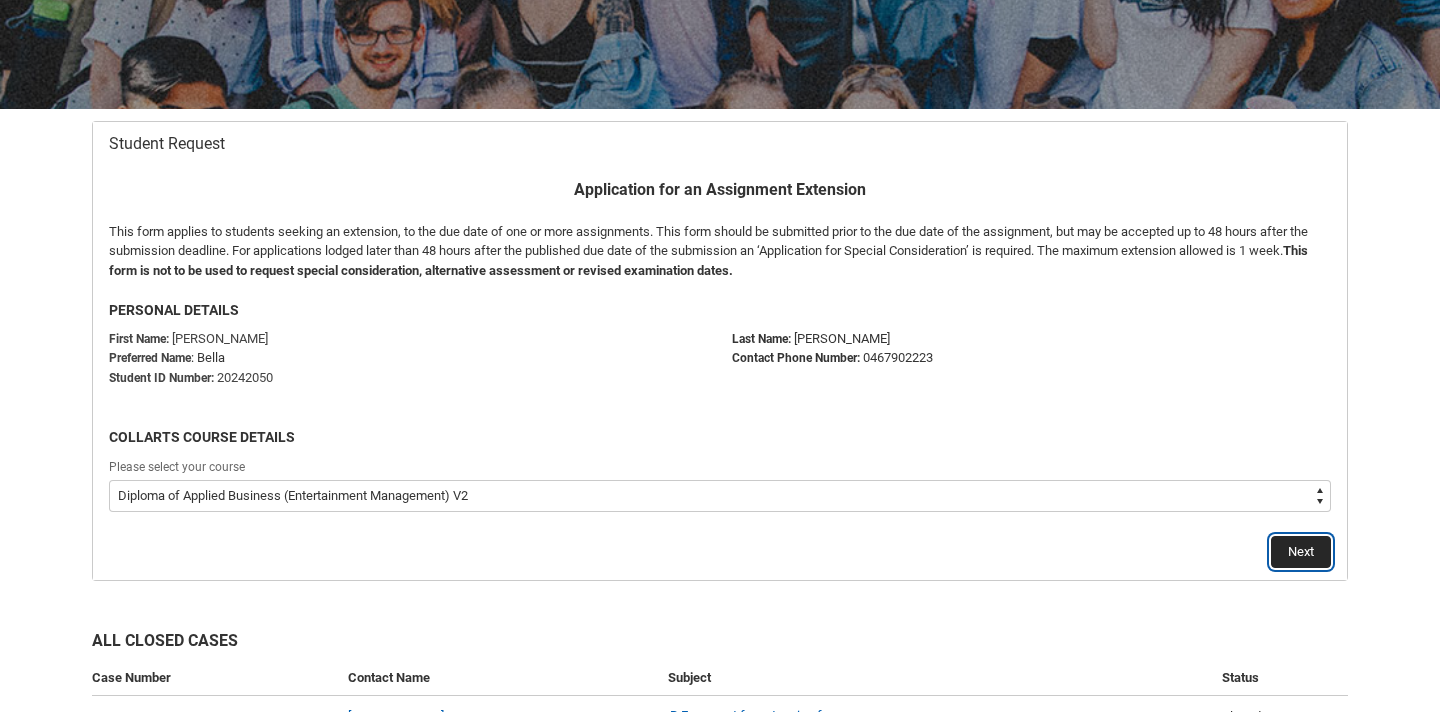 click on "Next" 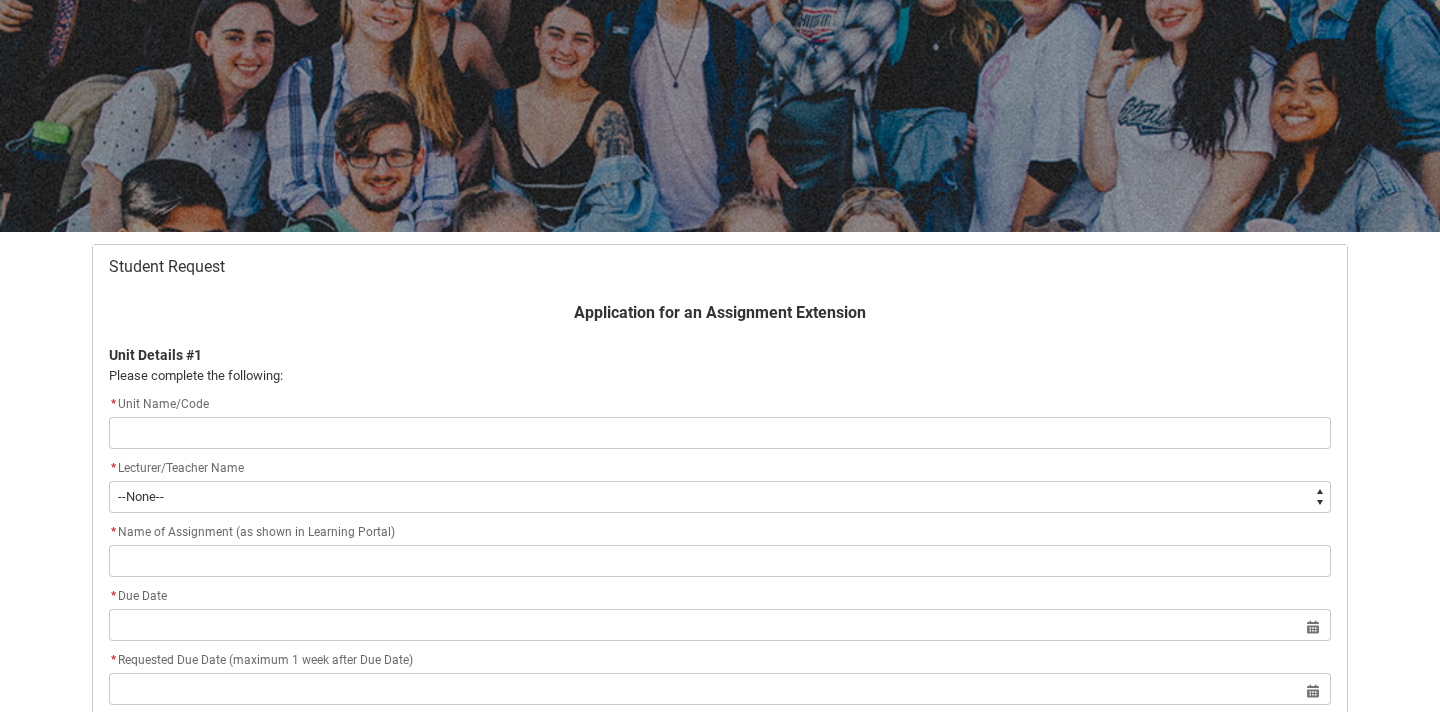 scroll, scrollTop: 213, scrollLeft: 0, axis: vertical 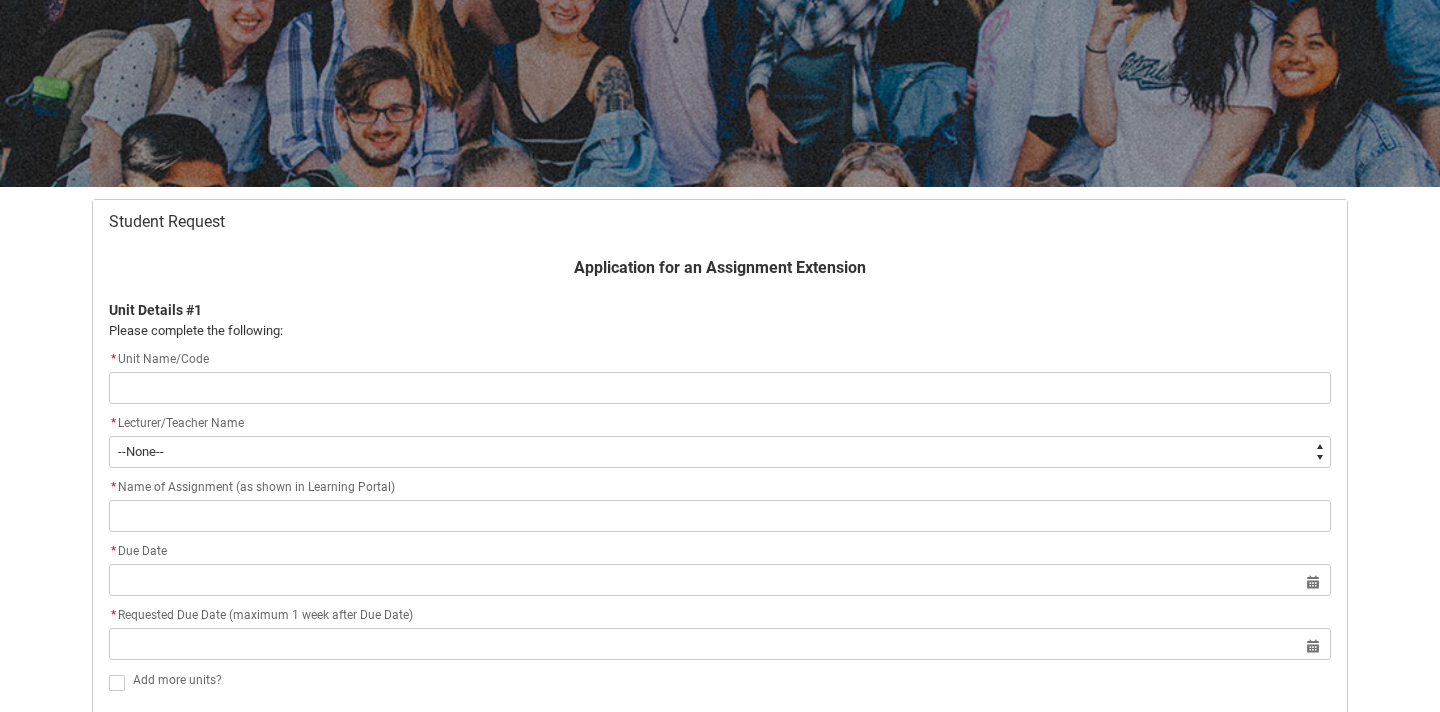 click at bounding box center (720, 388) 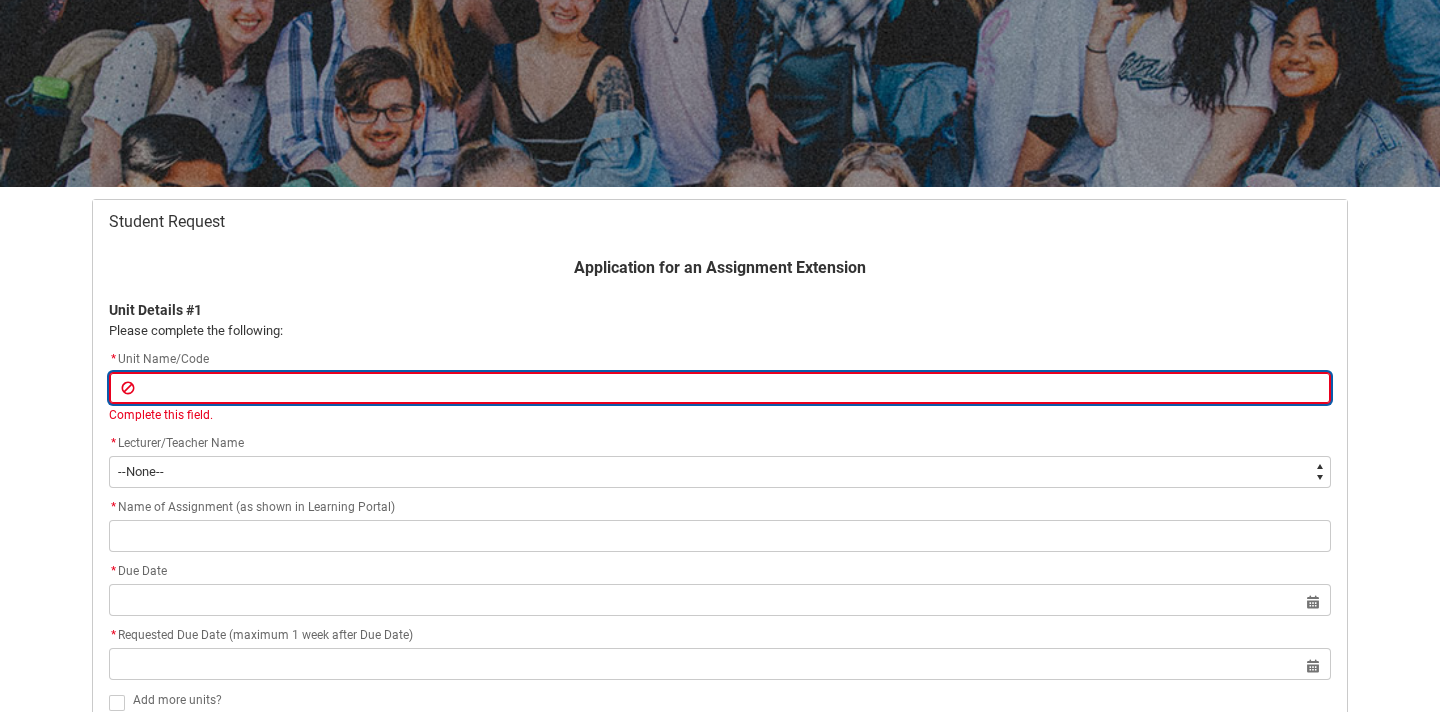 click at bounding box center (720, 388) 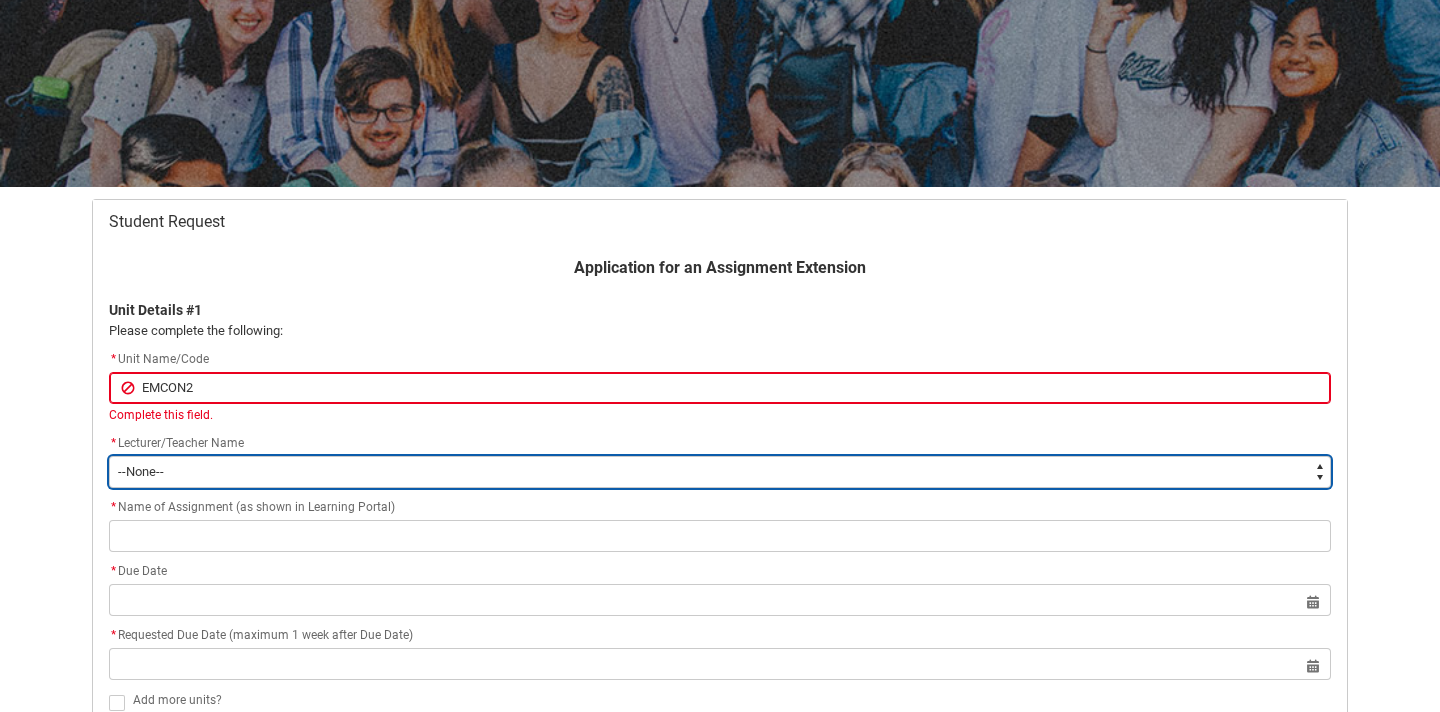 click on "* Lecturer/Teacher Name *   --None-- [PERSON_NAME] [PERSON_NAME] [PERSON_NAME] [PERSON_NAME] [PERSON_NAME] [PERSON_NAME] [PERSON_NAME] [PERSON_NAME] [PERSON_NAME] [PERSON_NAME] [PERSON_NAME] [PERSON_NAME] [PERSON_NAME] [PERSON_NAME] [PERSON_NAME] [PERSON_NAME] [PERSON_NAME] [PERSON_NAME] [PERSON_NAME] [PERSON_NAME] [PERSON_NAME] [PERSON_NAME] [PERSON_NAME] [PERSON_NAME] [PERSON_NAME] [PERSON_NAME] [PERSON_NAME] [PERSON_NAME] [PERSON_NAME] [PERSON_NAME] [PERSON_NAME] [PERSON_NAME] [PERSON_NAME] [PERSON_NAME] [PERSON_NAME] [PERSON_NAME] [PERSON_NAME] [PERSON_NAME] [PERSON_NAME] [PERSON_NAME] [PERSON_NAME] [PERSON_NAME] [PERSON_NAME] [PERSON_NAME] [PERSON_NAME] [PERSON_NAME] [PERSON_NAME] [PERSON_NAME] [PERSON_NAME] [PERSON_NAME] [PERSON_NAME] [PERSON_NAME] [PERSON_NAME] [PERSON_NAME] [PERSON_NAME] [PERSON_NAME] [PERSON_NAME] [PERSON_NAME] [PERSON_NAME] [PERSON_NAME] [PERSON_NAME] [PERSON_NAME] [PERSON_NAME] [PERSON_NAME] [PERSON_NAME] [PERSON_NAME] [PERSON_NAME]" 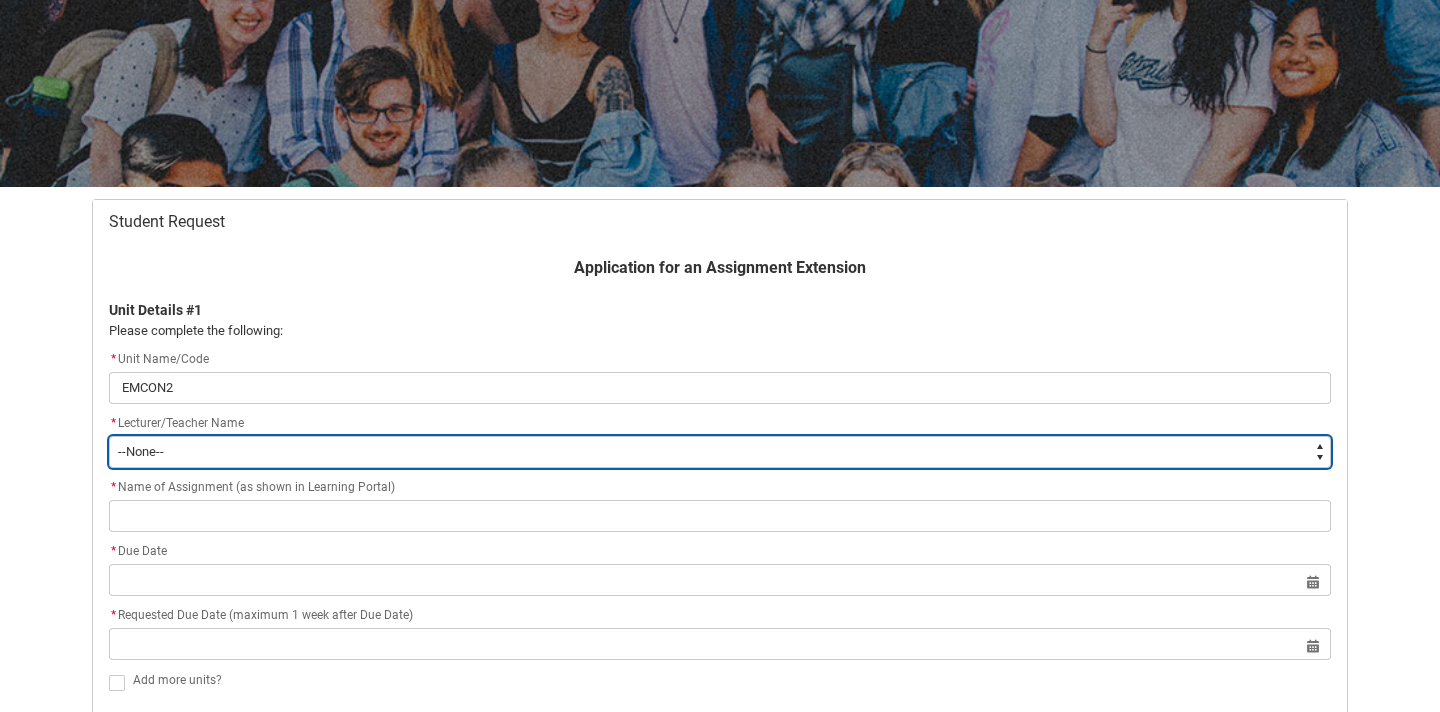 type on "Faculty_NamefromNtoZ.0035g00000b9AZIAA2" 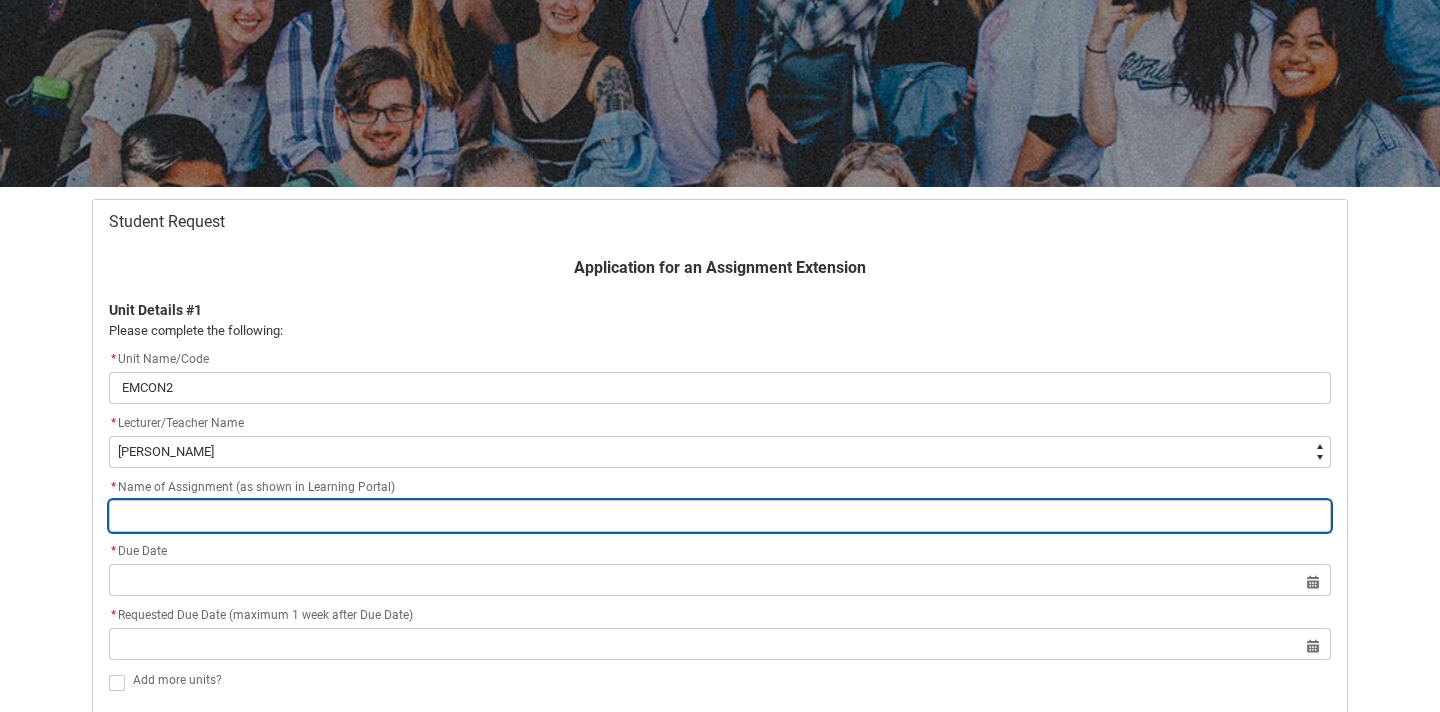 click at bounding box center (720, 516) 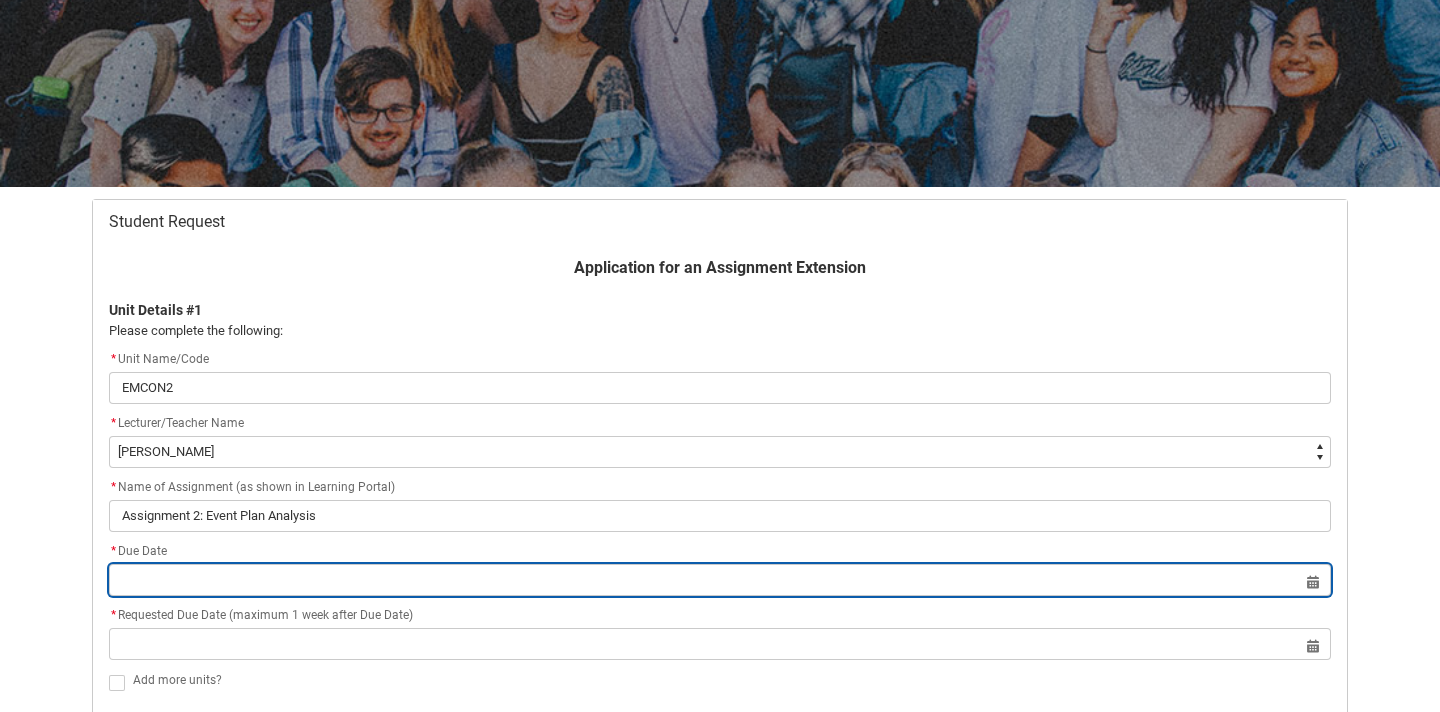 click at bounding box center [720, 580] 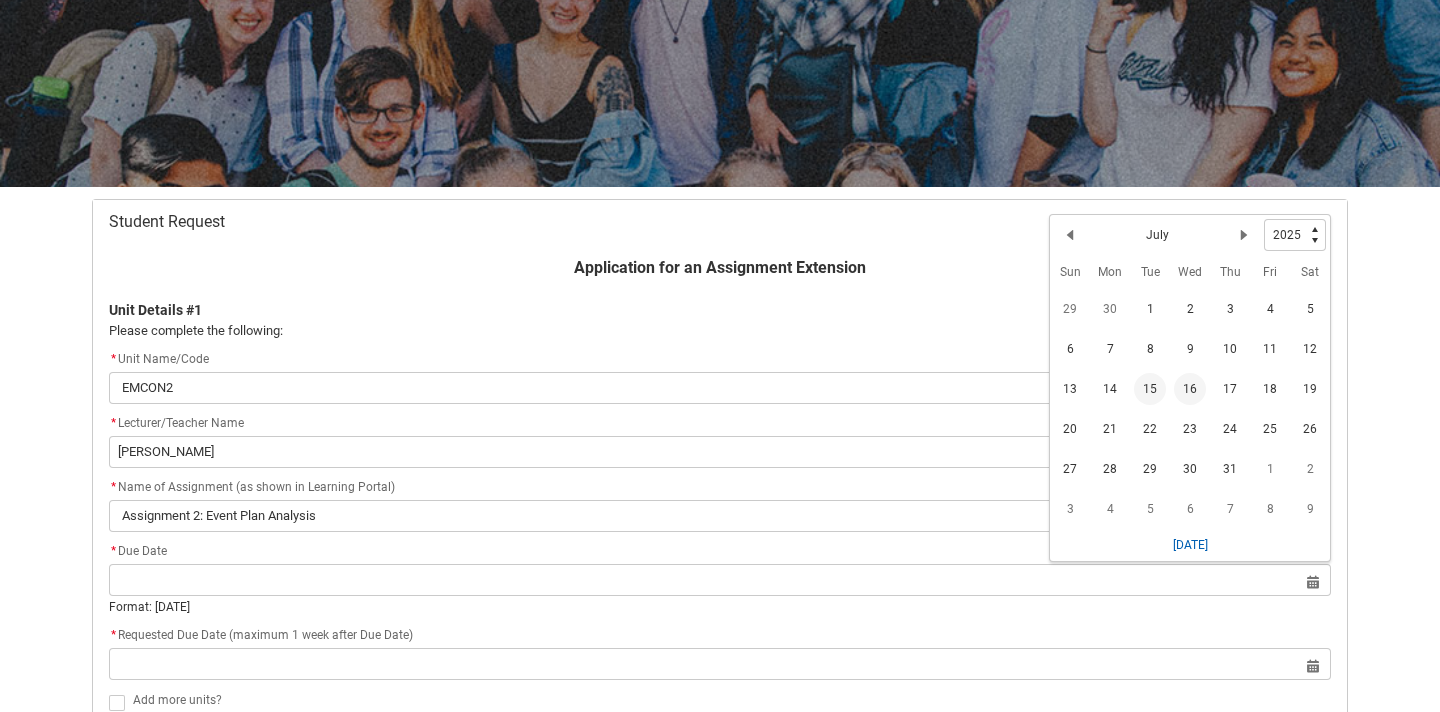 click on "16" 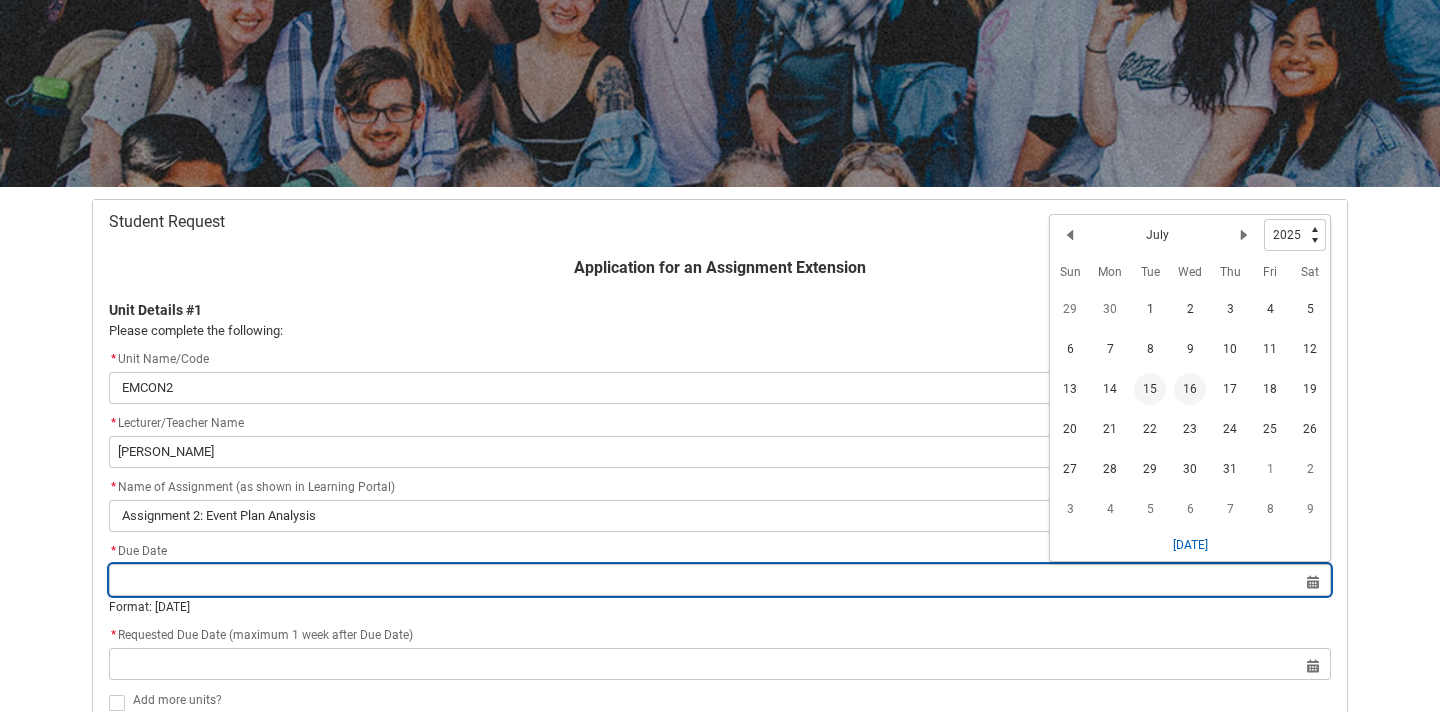 type on "[DATE]" 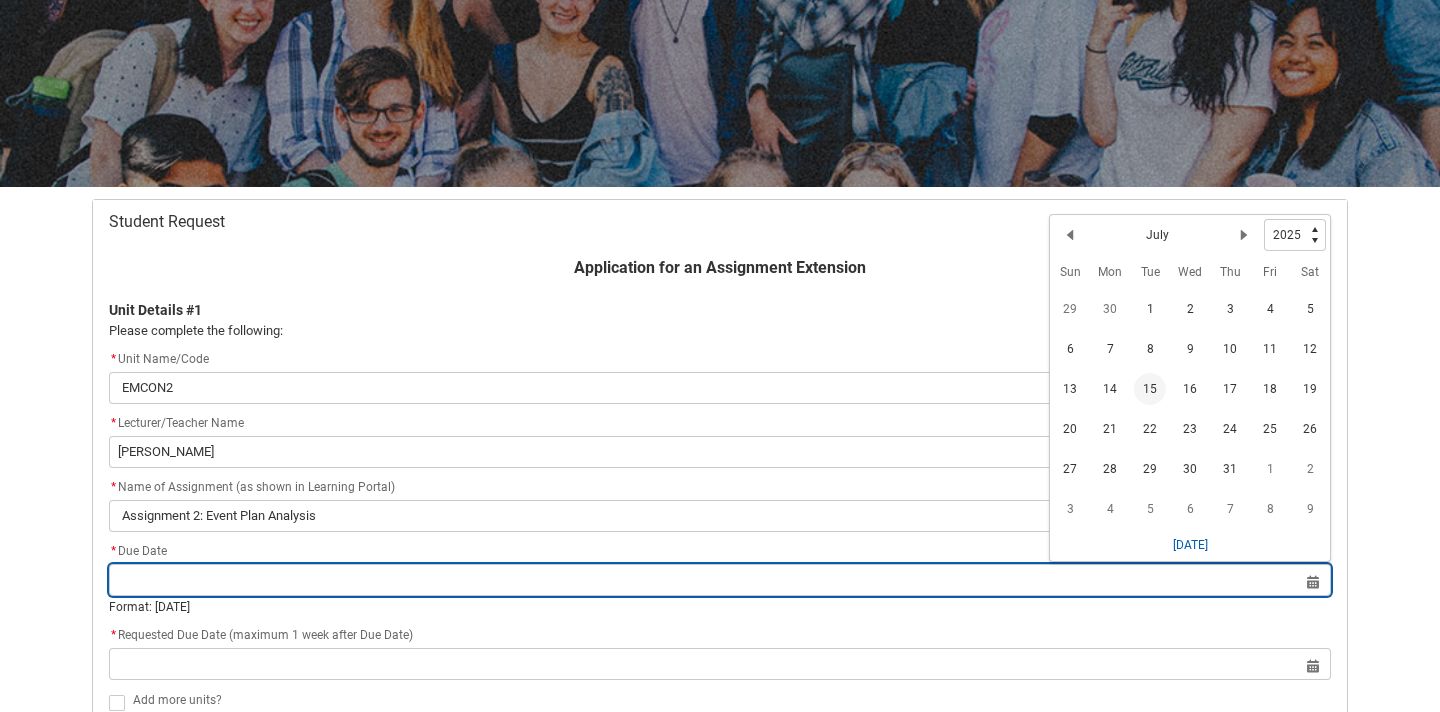 type on "[DATE]" 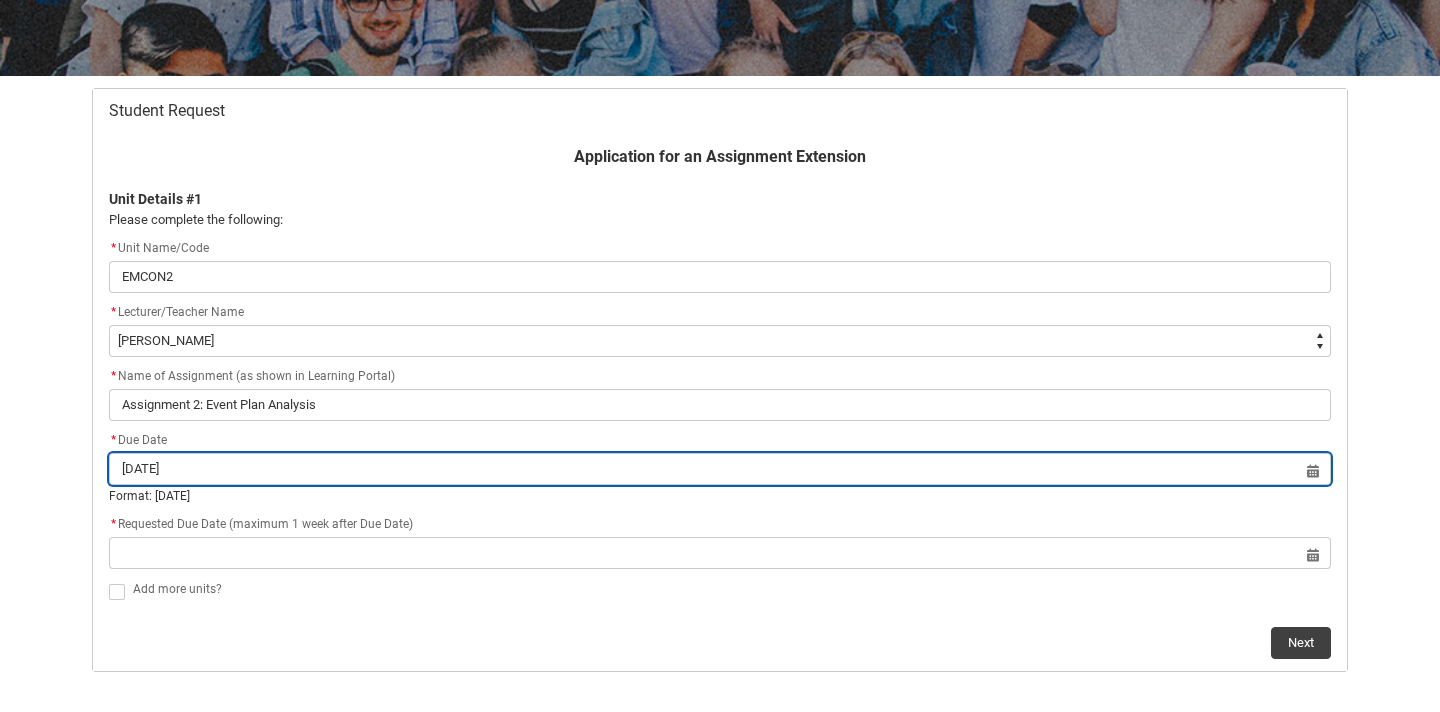 scroll, scrollTop: 375, scrollLeft: 0, axis: vertical 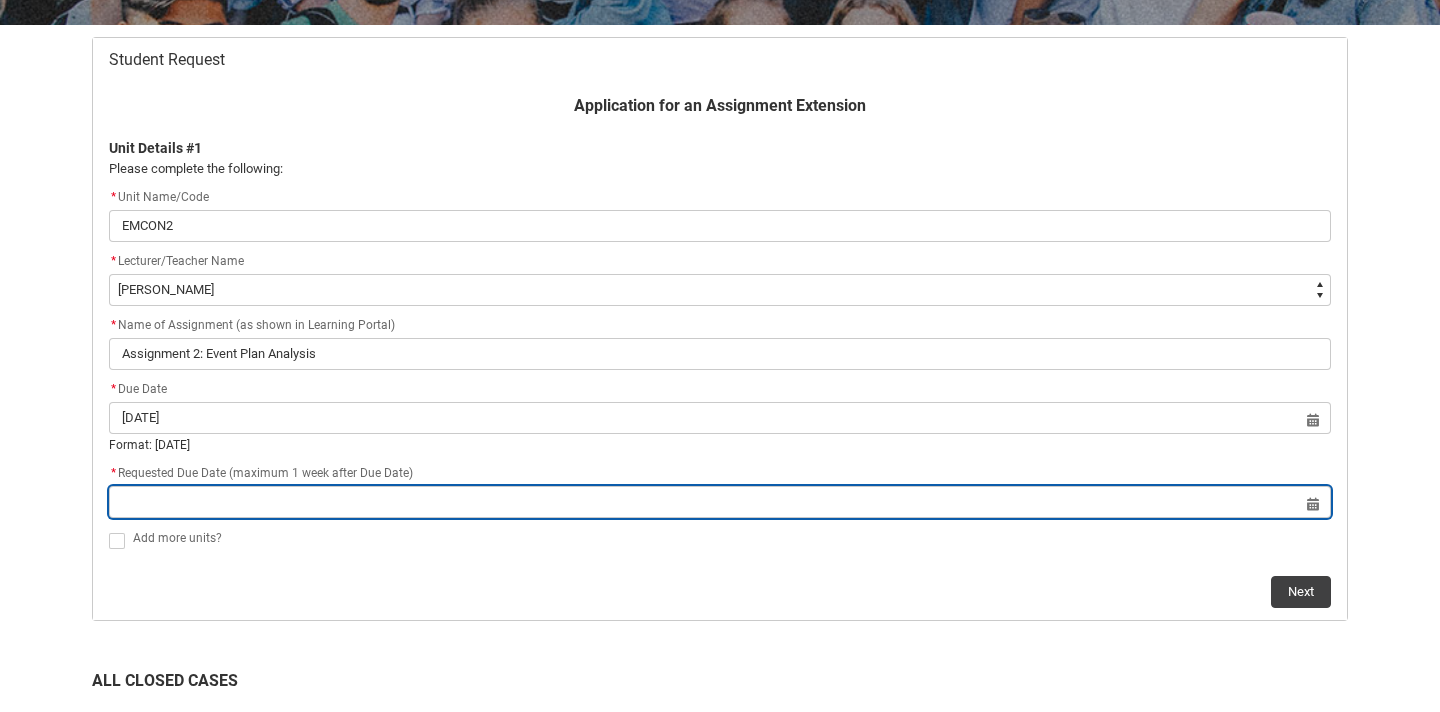 click at bounding box center (720, 502) 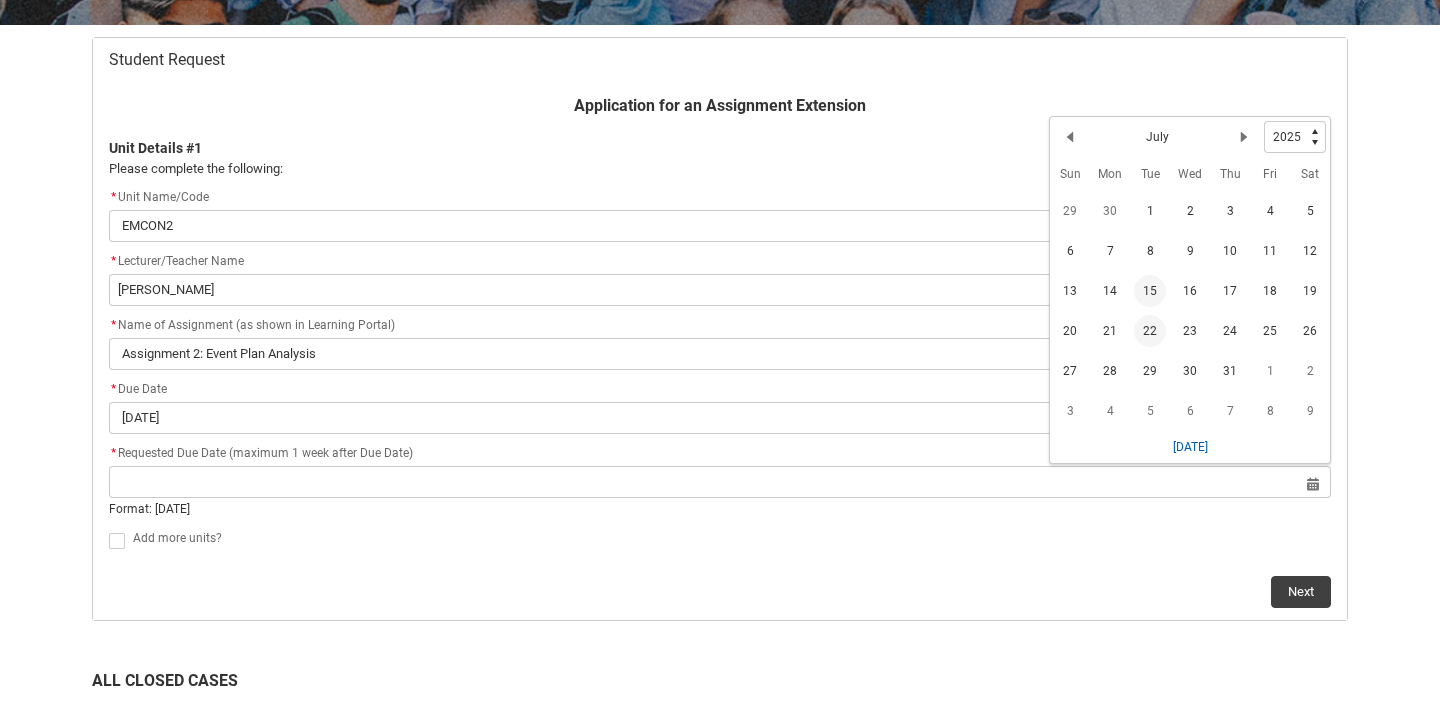 click on "22" 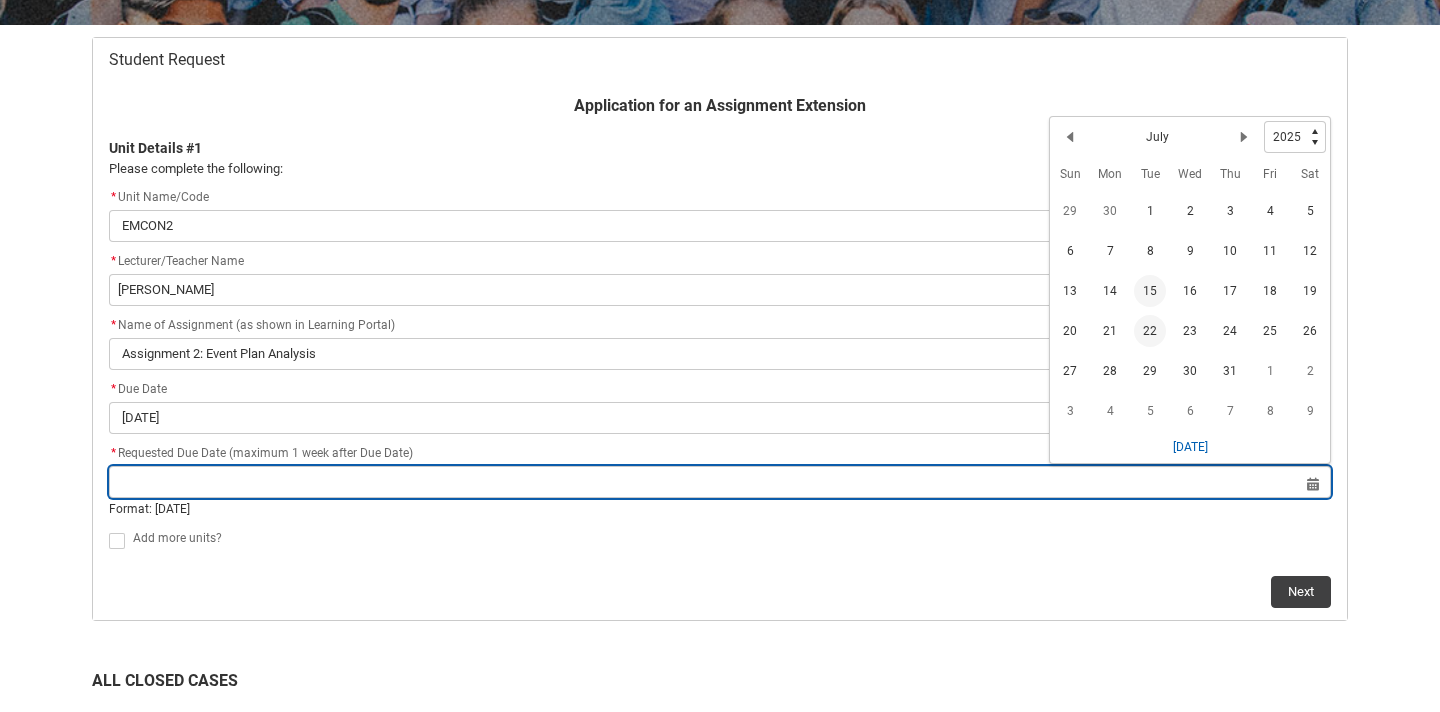 type on "[DATE]" 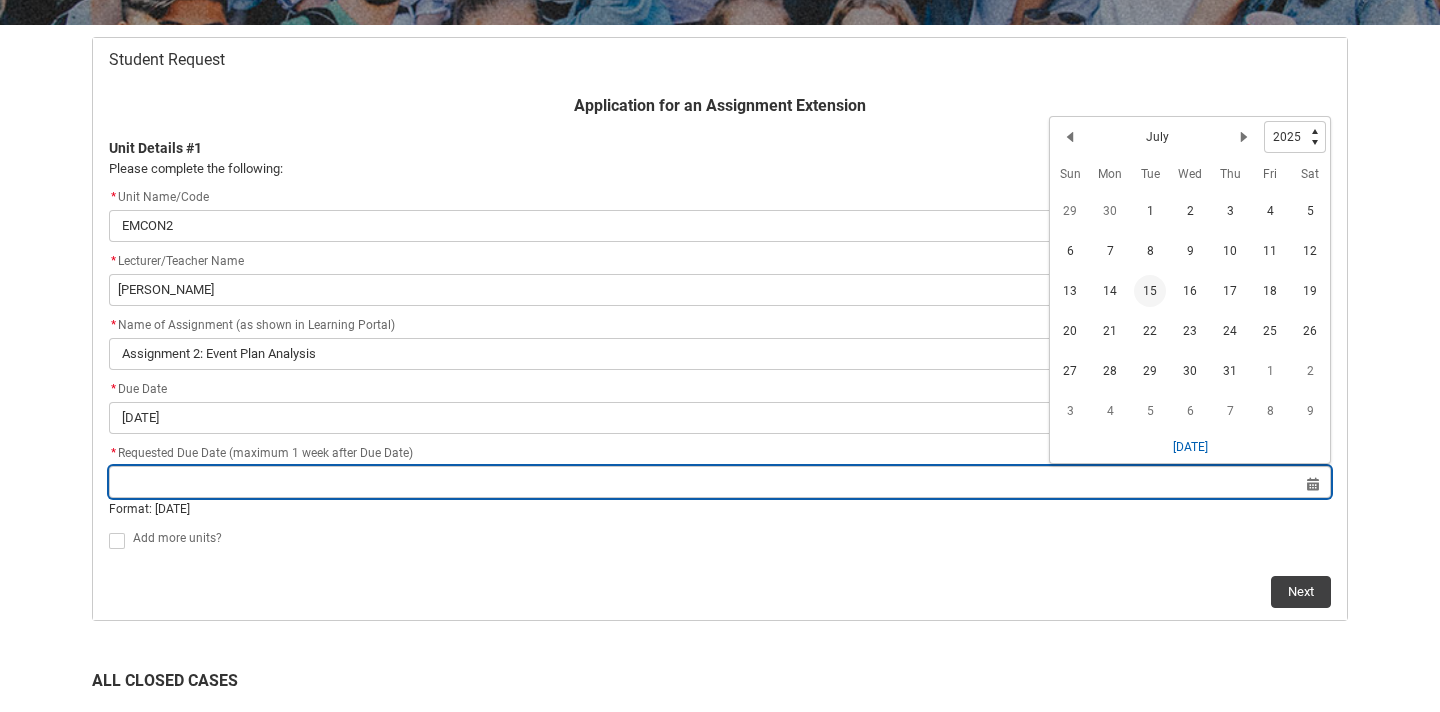 type on "[DATE]" 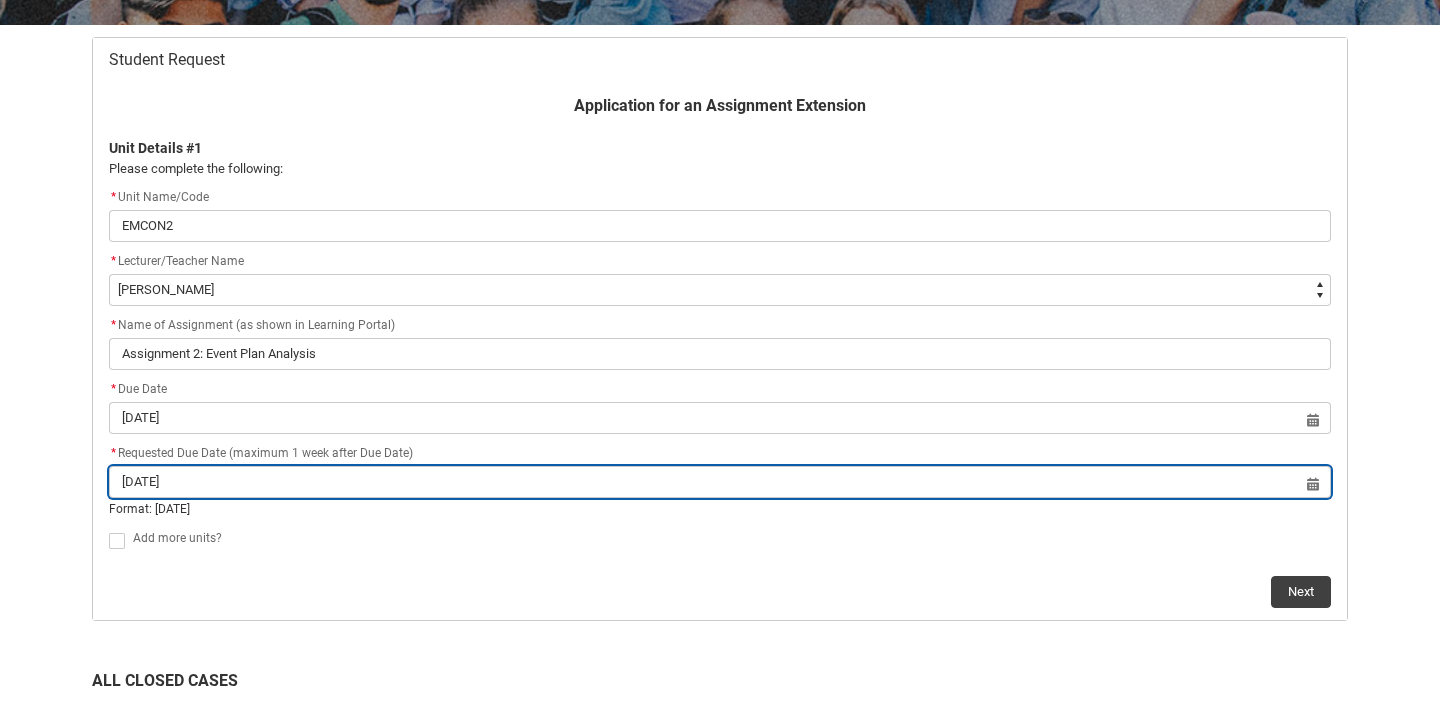 click on "[DATE]" at bounding box center (720, 482) 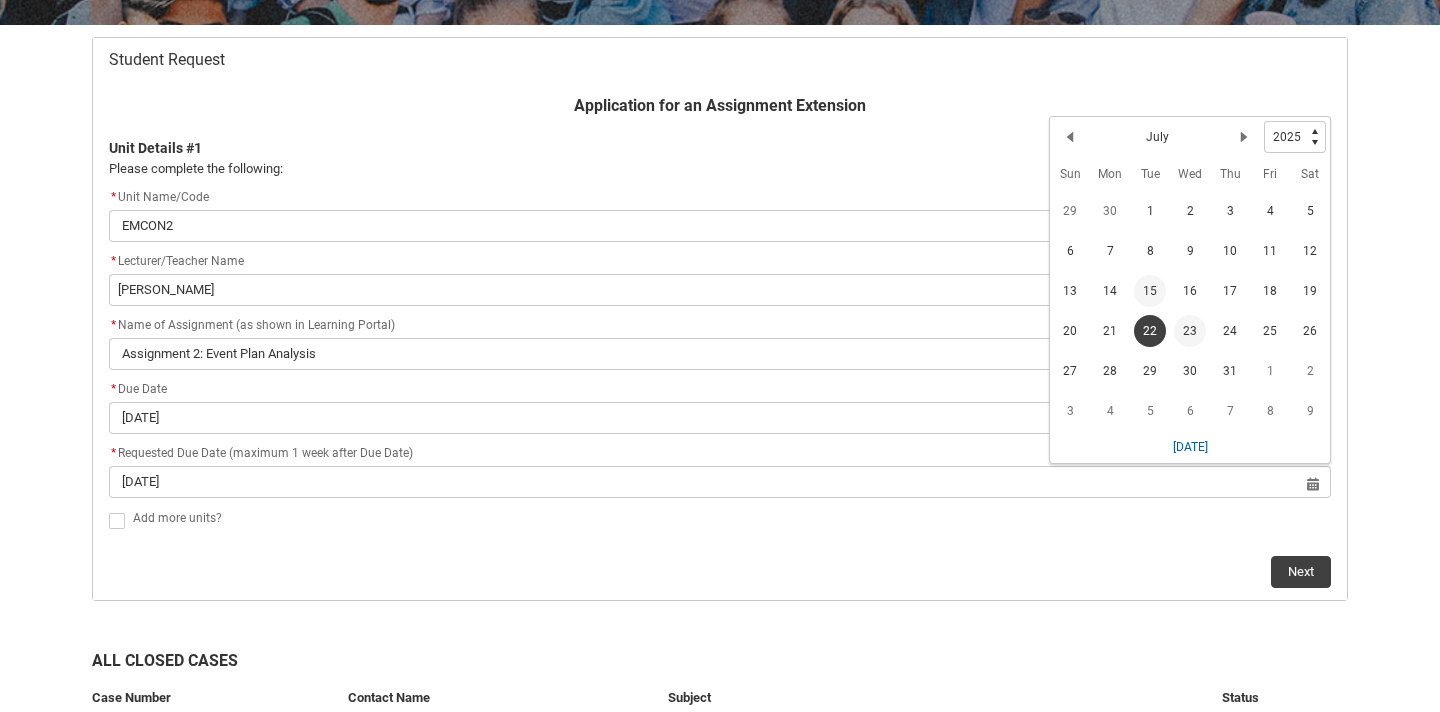 click on "23" 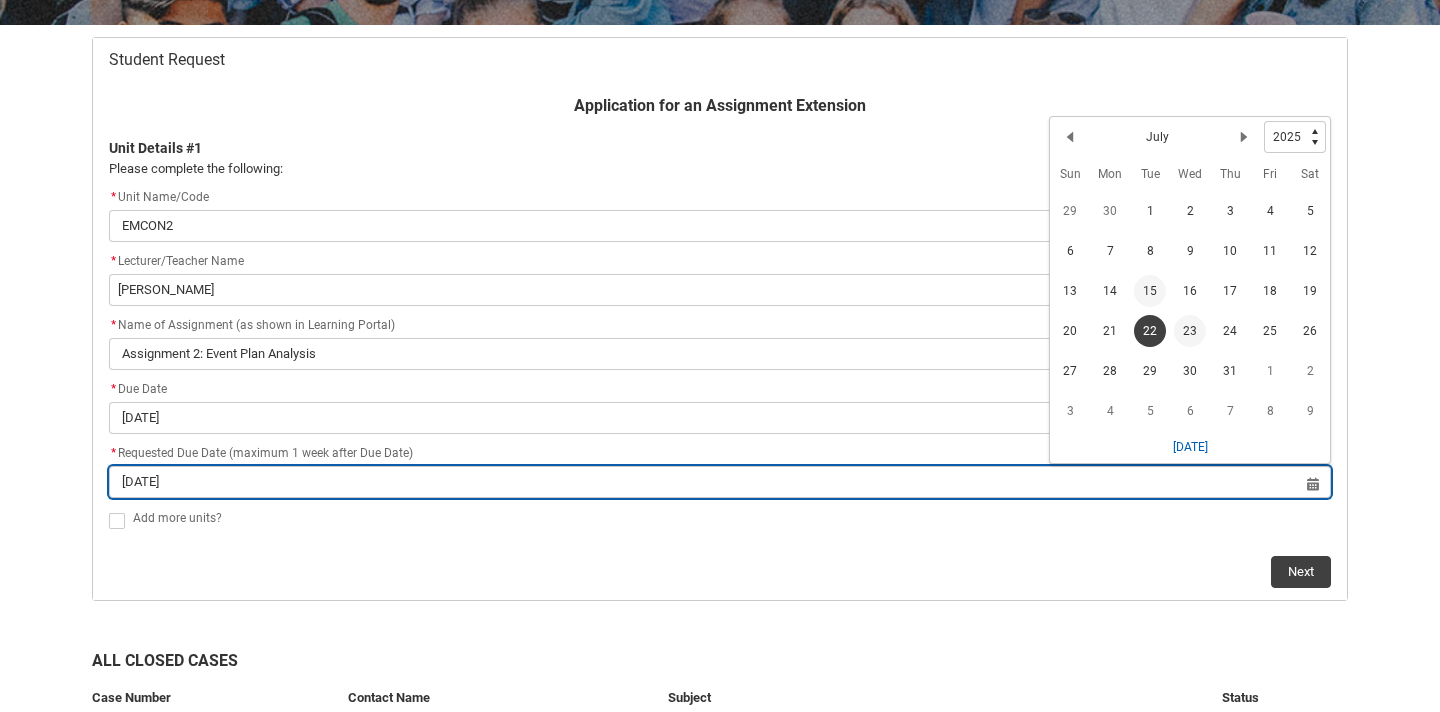 type on "[DATE]" 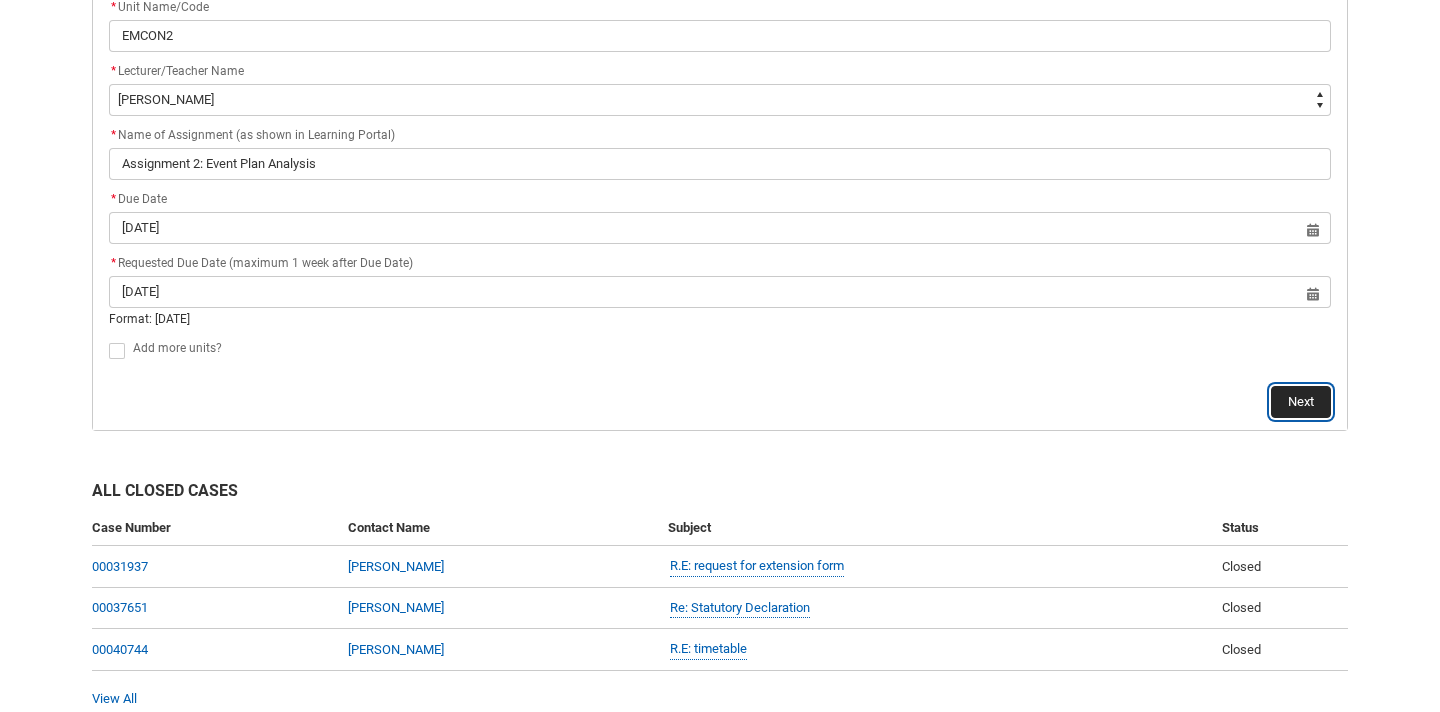 click on "Next" 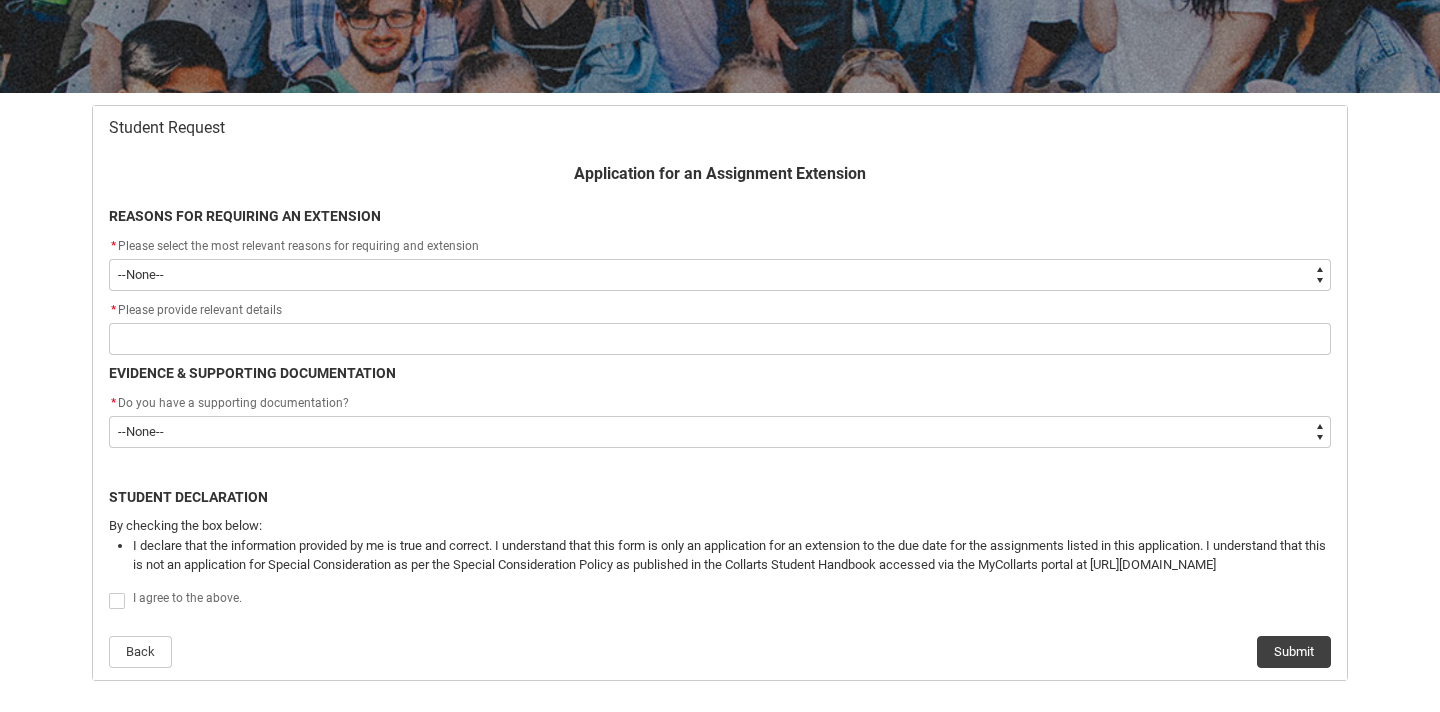 scroll, scrollTop: 331, scrollLeft: 0, axis: vertical 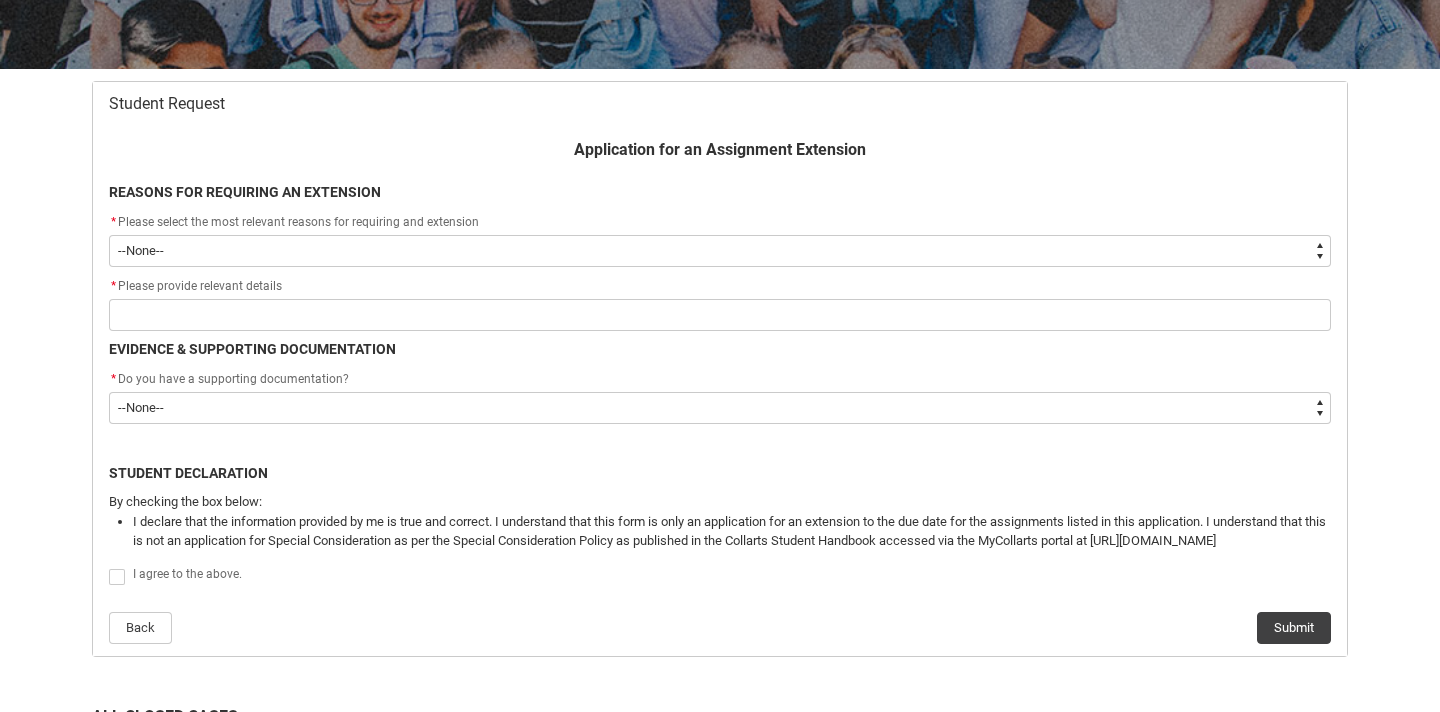 click on "--None-- Medical Reasons Work obligations Family obligations Academic Difficulties Significant religious or cultural reasons Other" at bounding box center [720, 251] 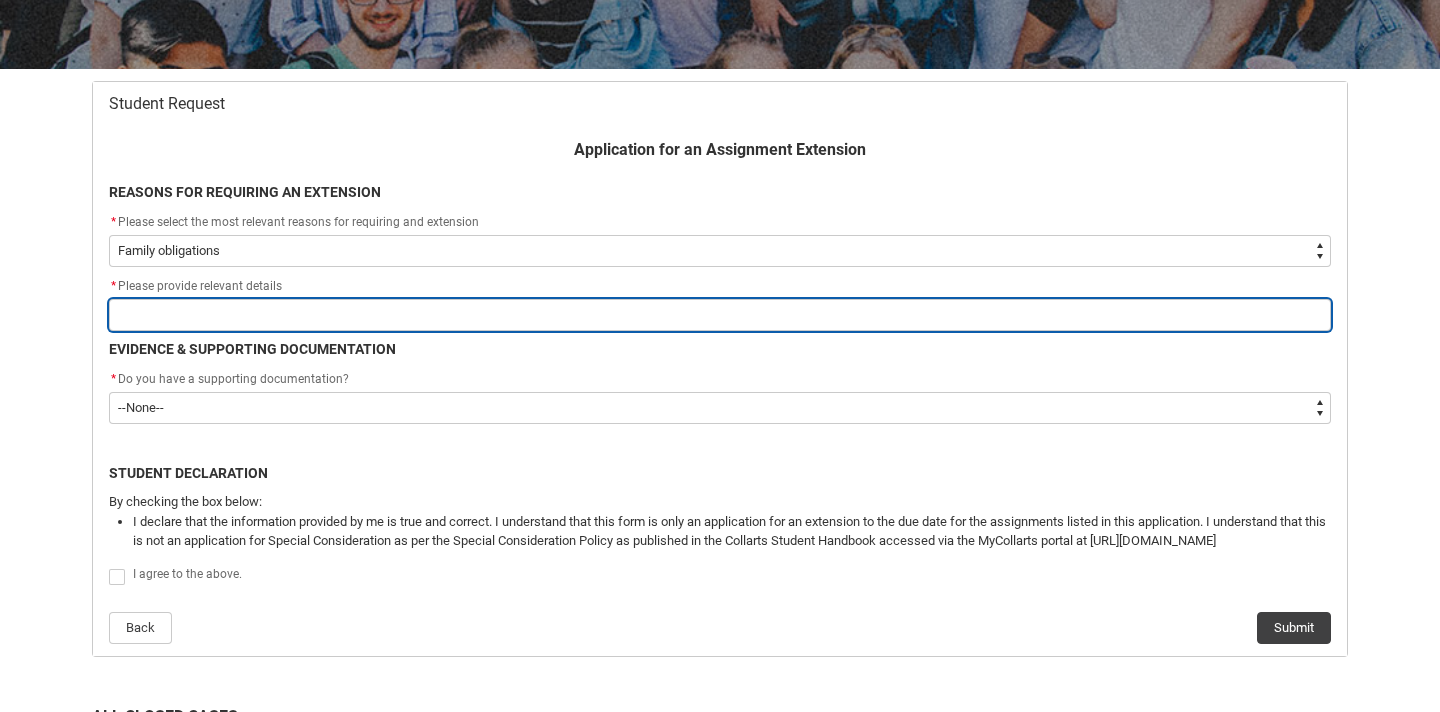 click at bounding box center (720, 315) 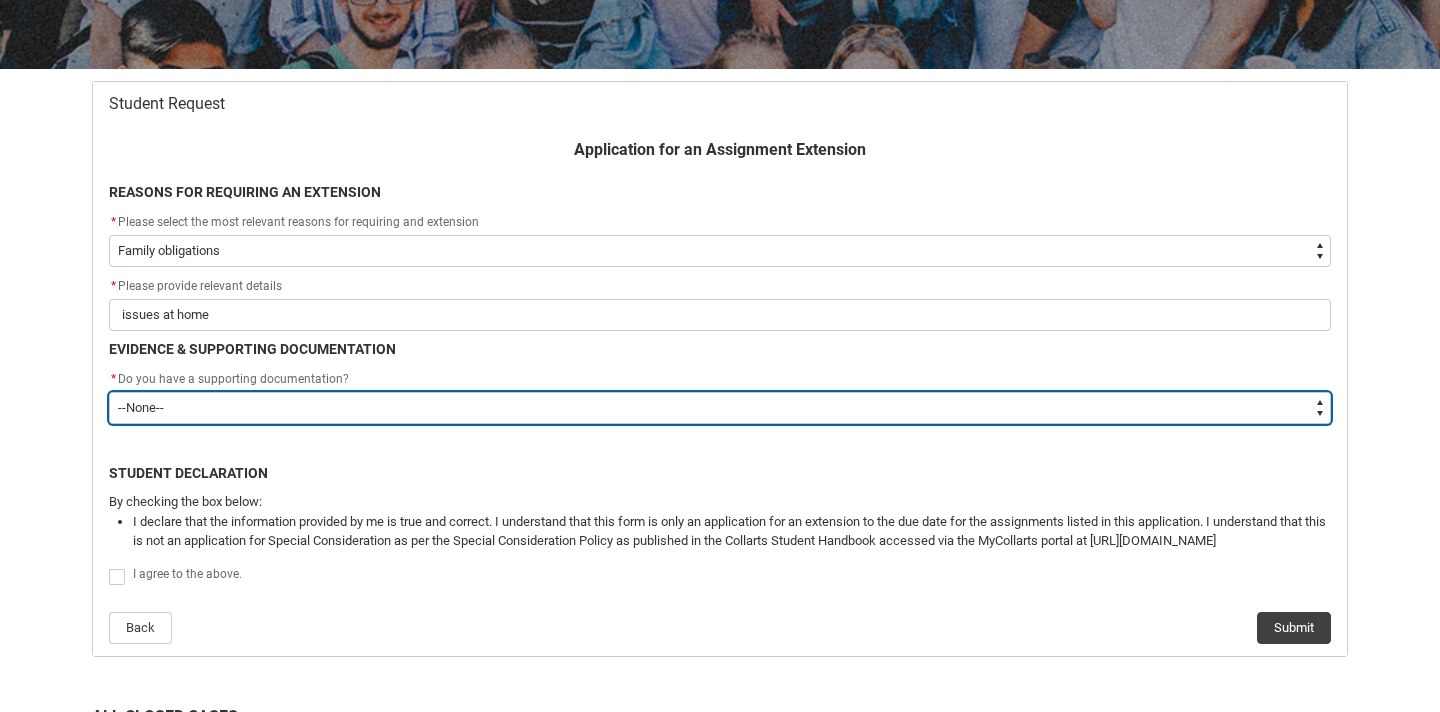 click on "--None-- Yes No" at bounding box center (720, 408) 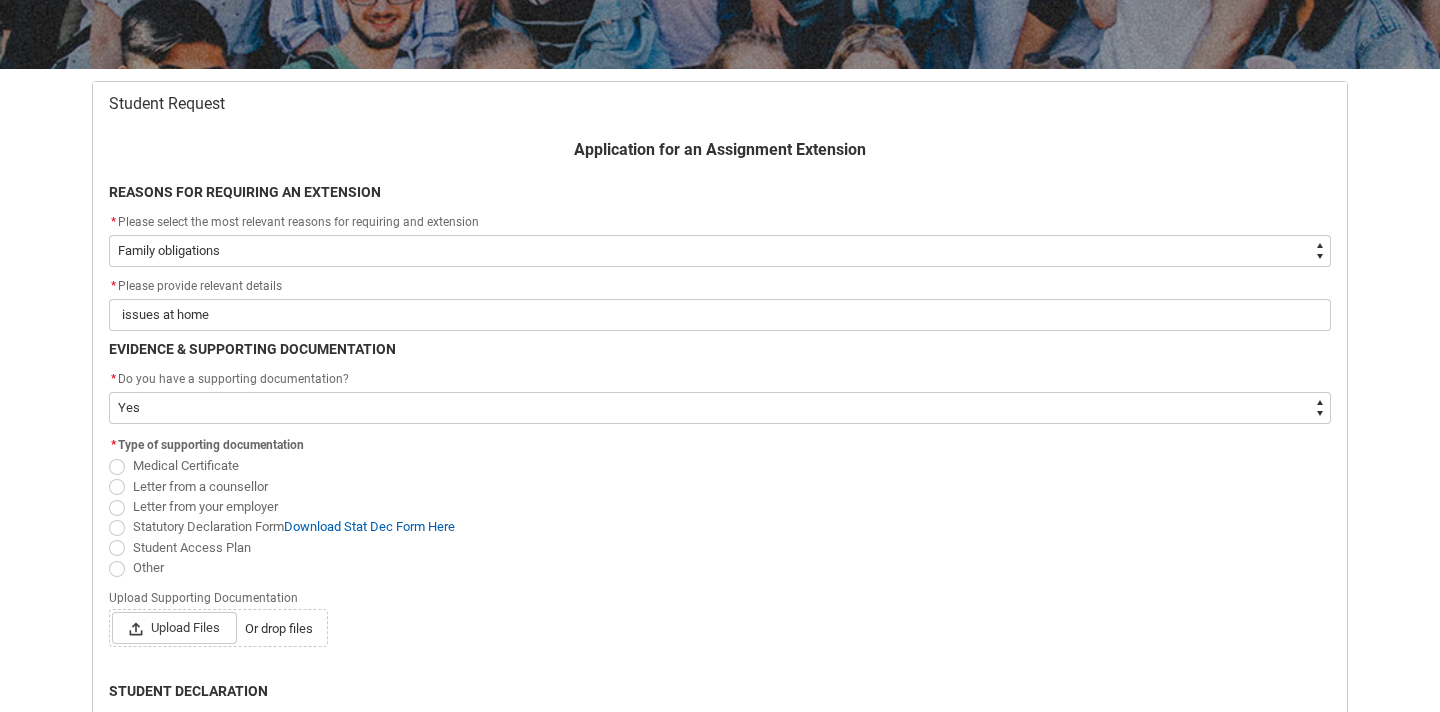 click on "Student Access Plan" at bounding box center [192, 547] 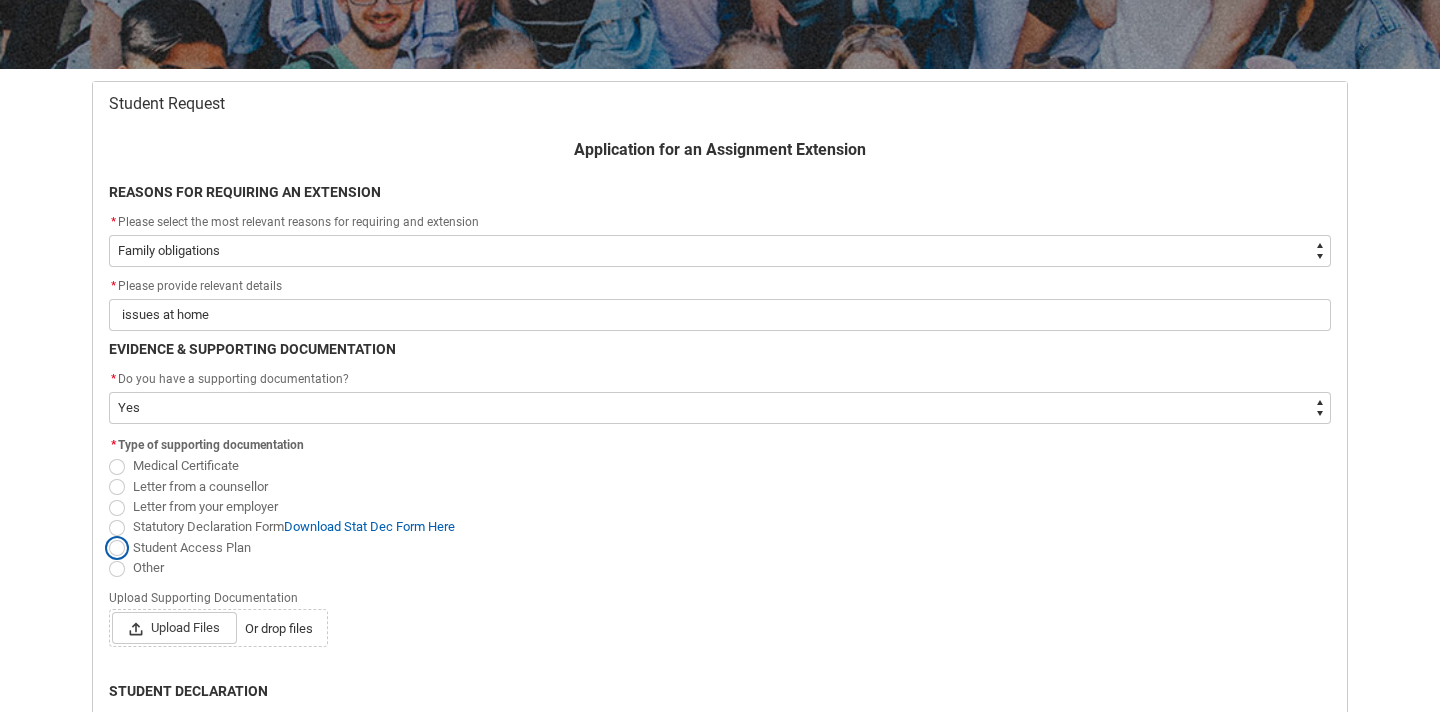 click on "Student Access Plan" at bounding box center (108, 536) 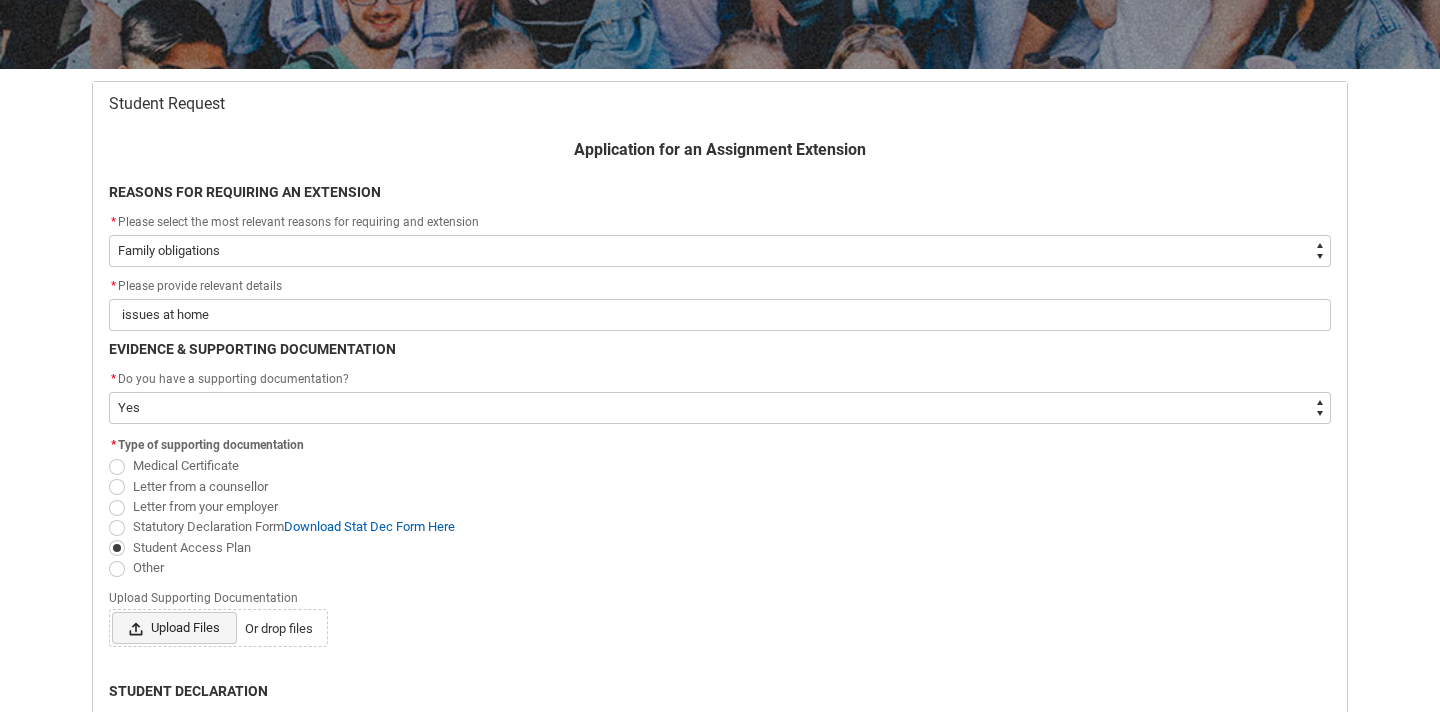 click on "Upload Files" at bounding box center [174, 628] 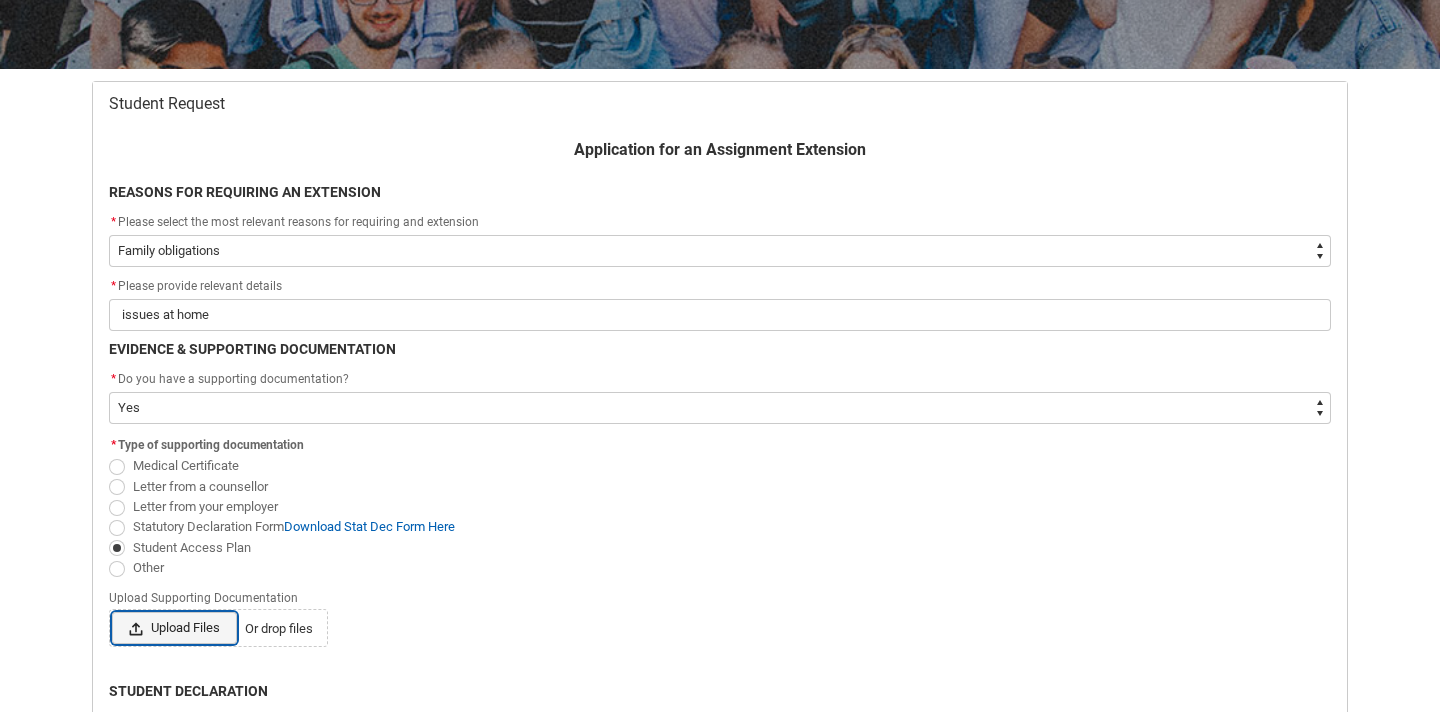 type 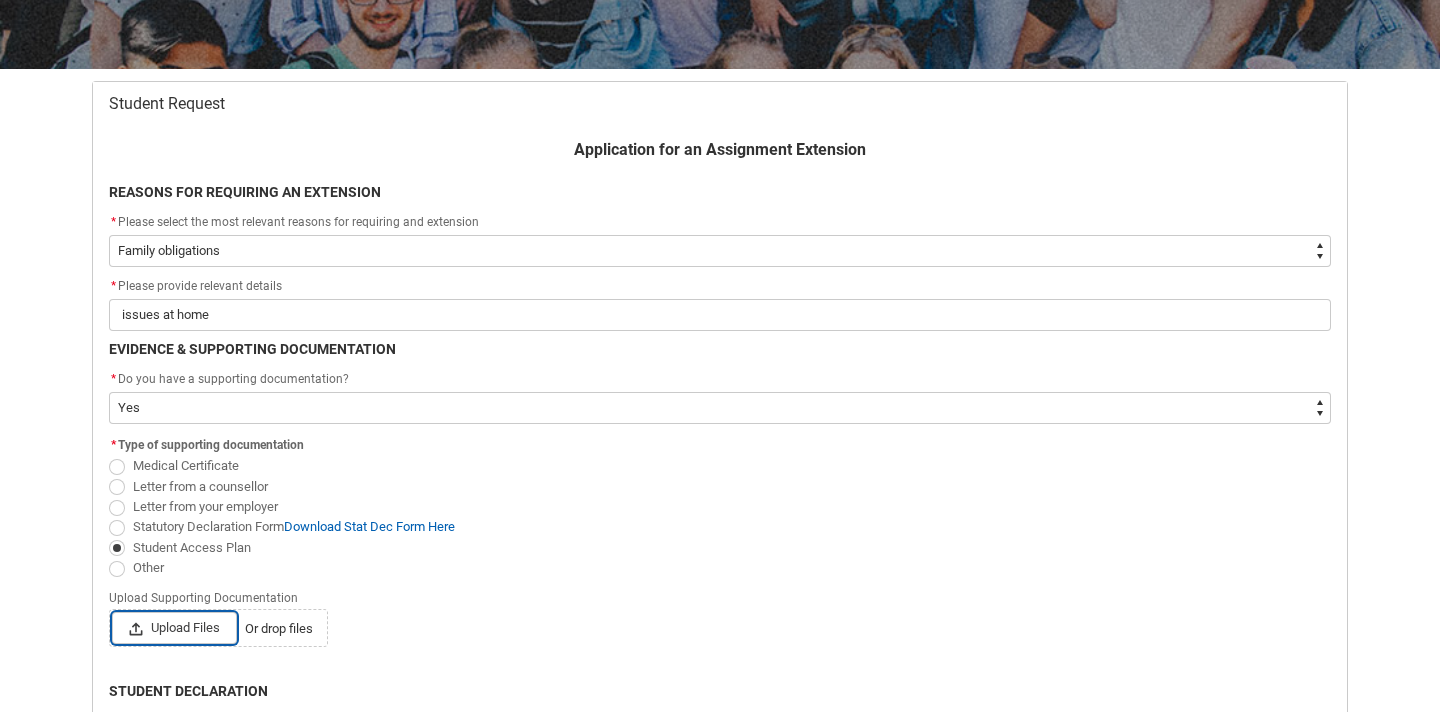 type on "C:\fakepath\[PERSON_NAME]- Student Access Plan.pdf" 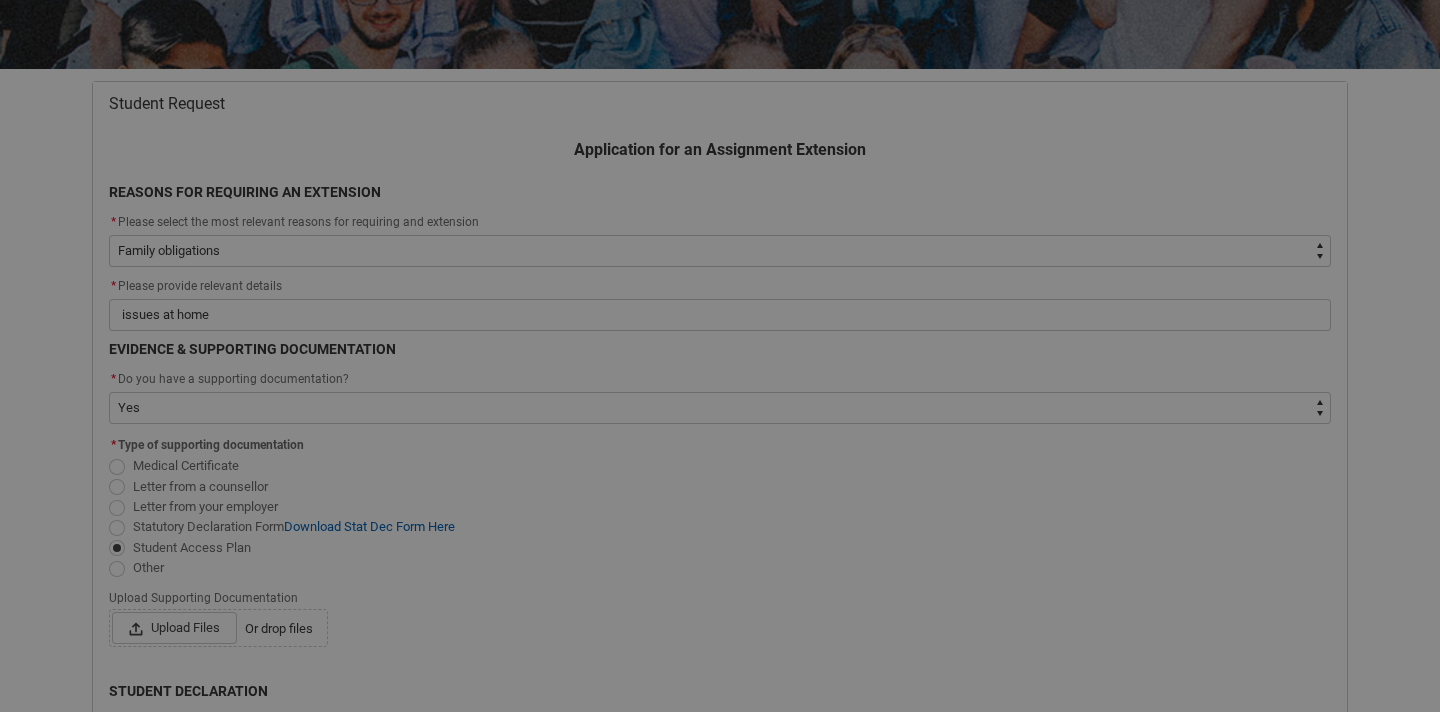 scroll, scrollTop: 334, scrollLeft: 0, axis: vertical 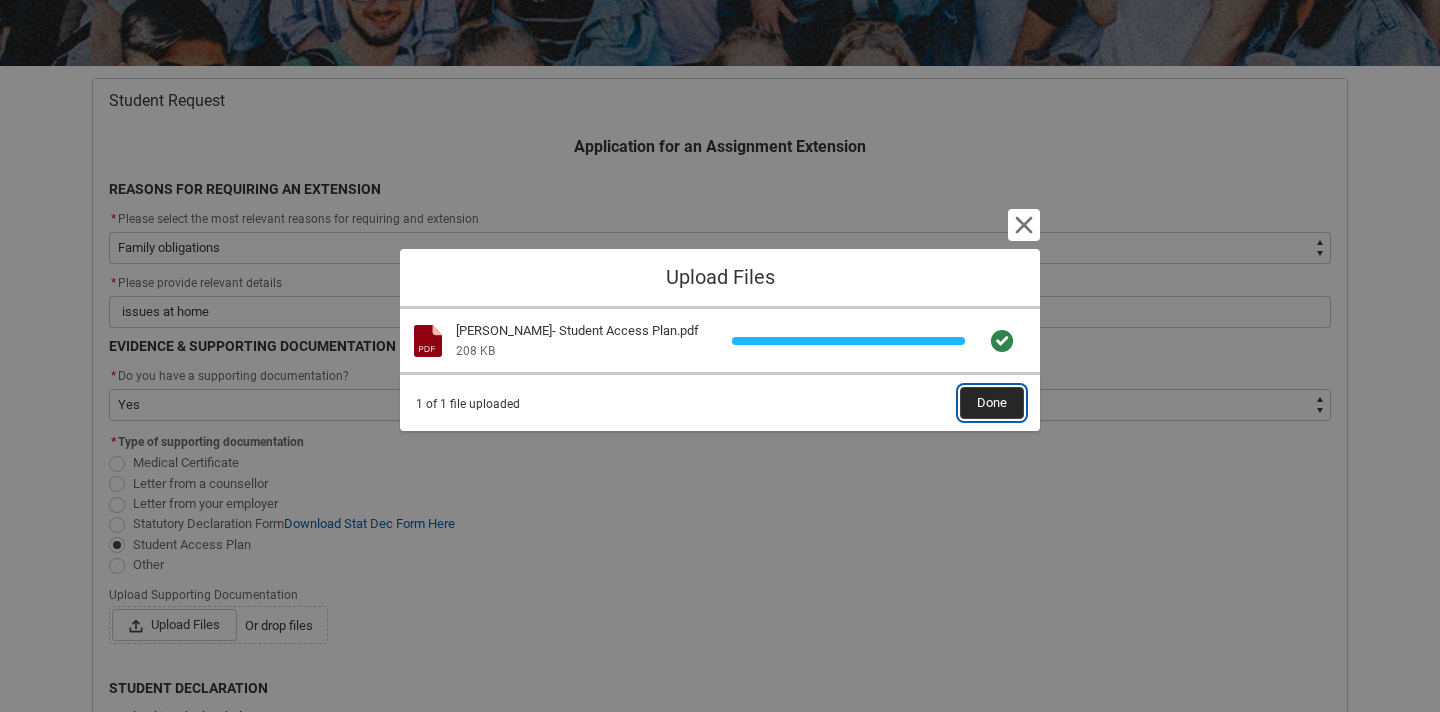 click on "Done" at bounding box center [992, 403] 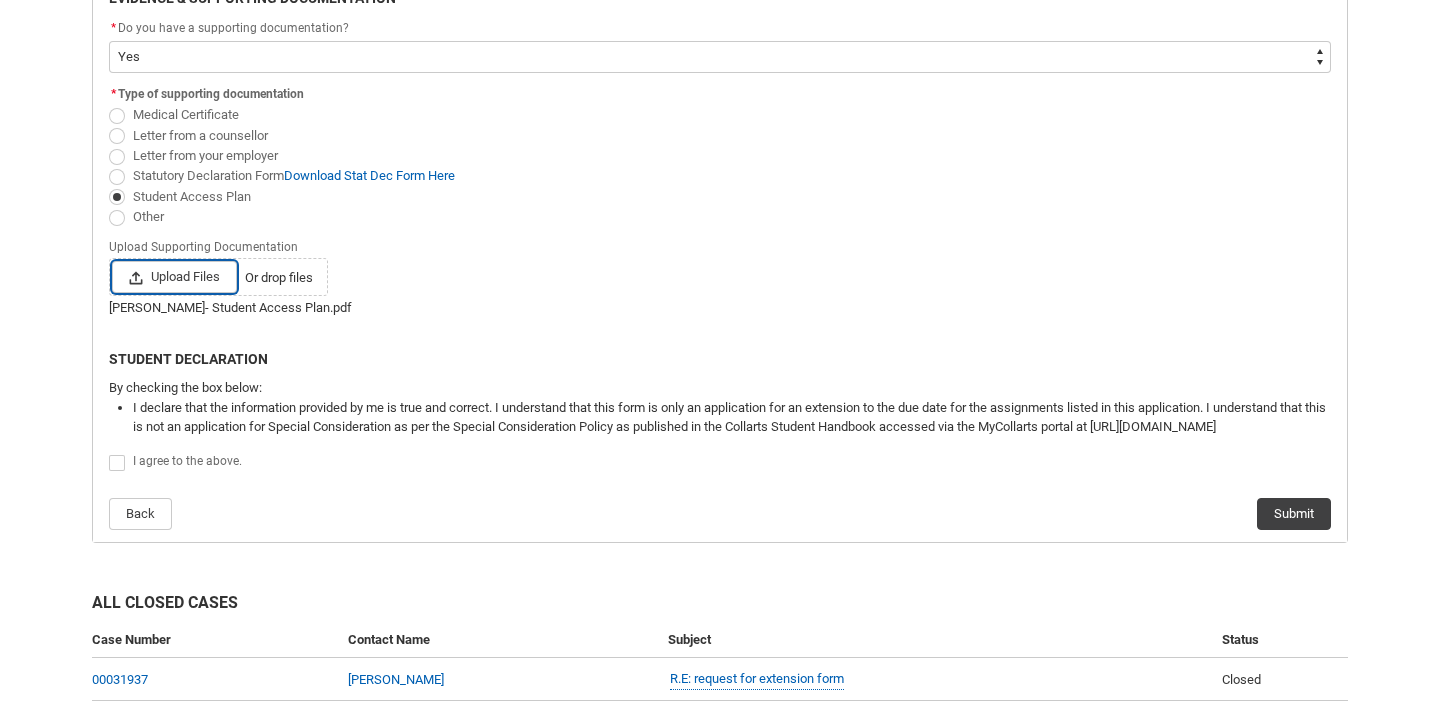scroll, scrollTop: 683, scrollLeft: 0, axis: vertical 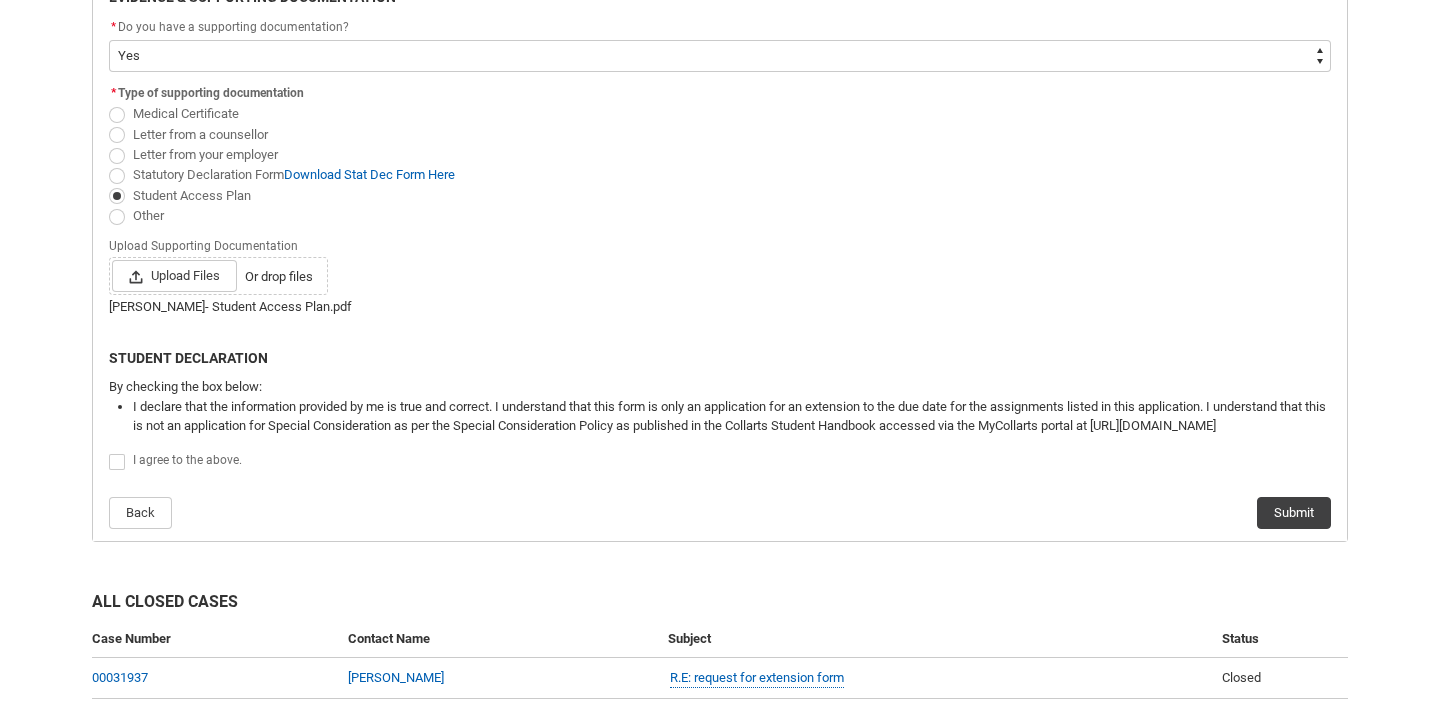 click on "I agree to the above." at bounding box center (187, 460) 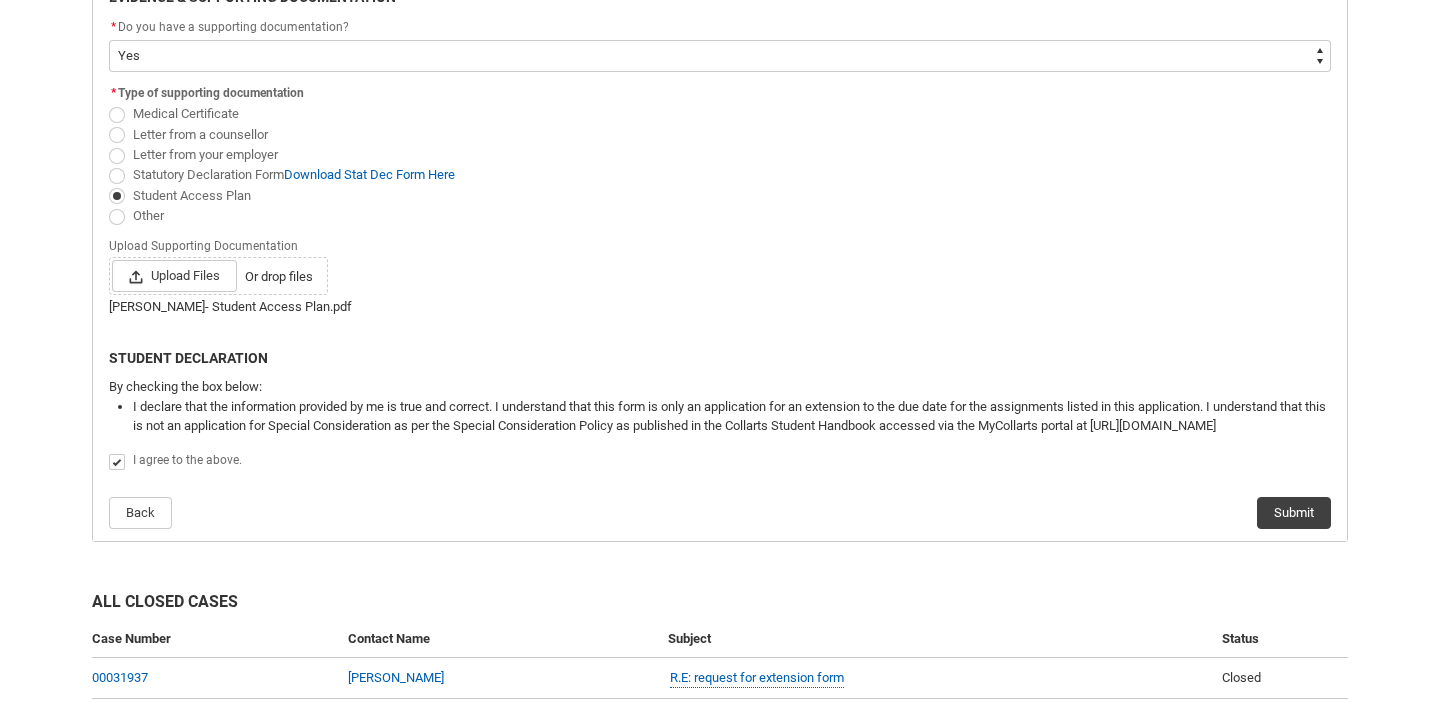 checkbox on "true" 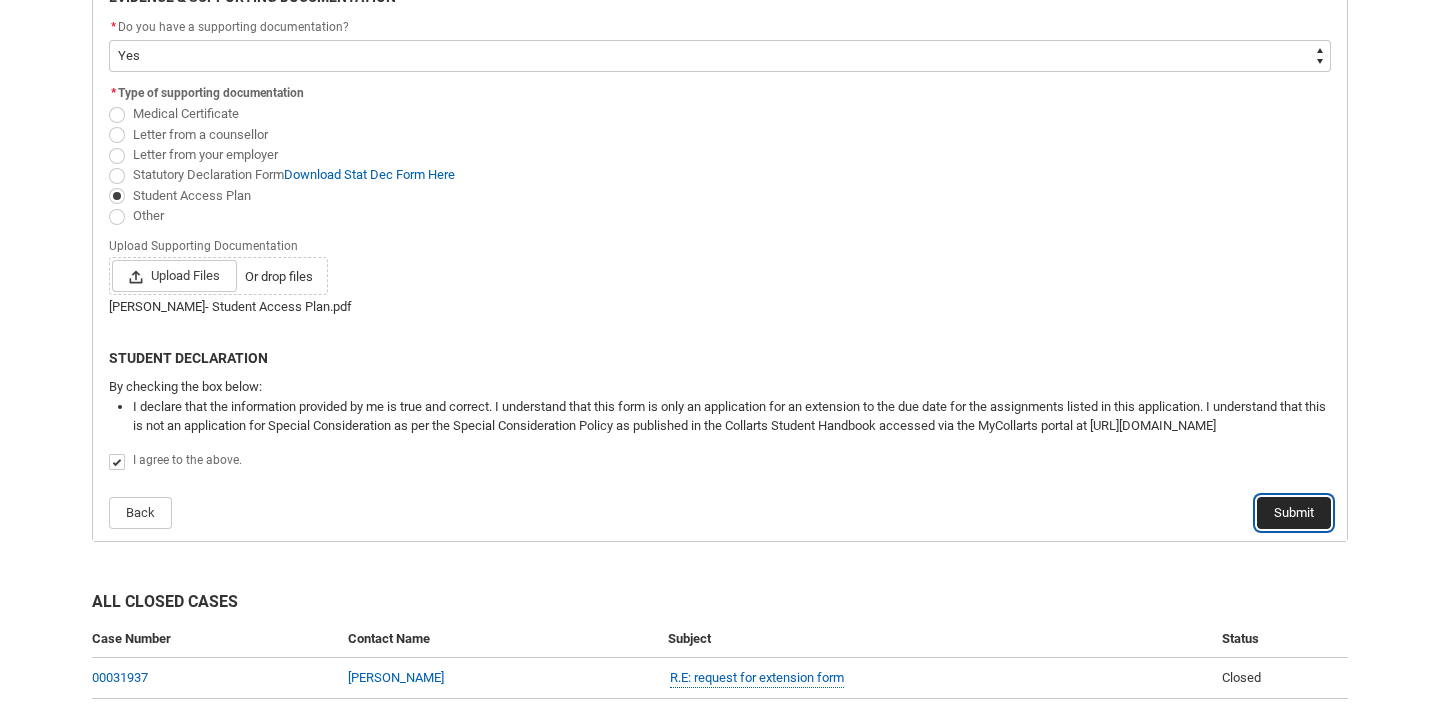 click on "Submit" 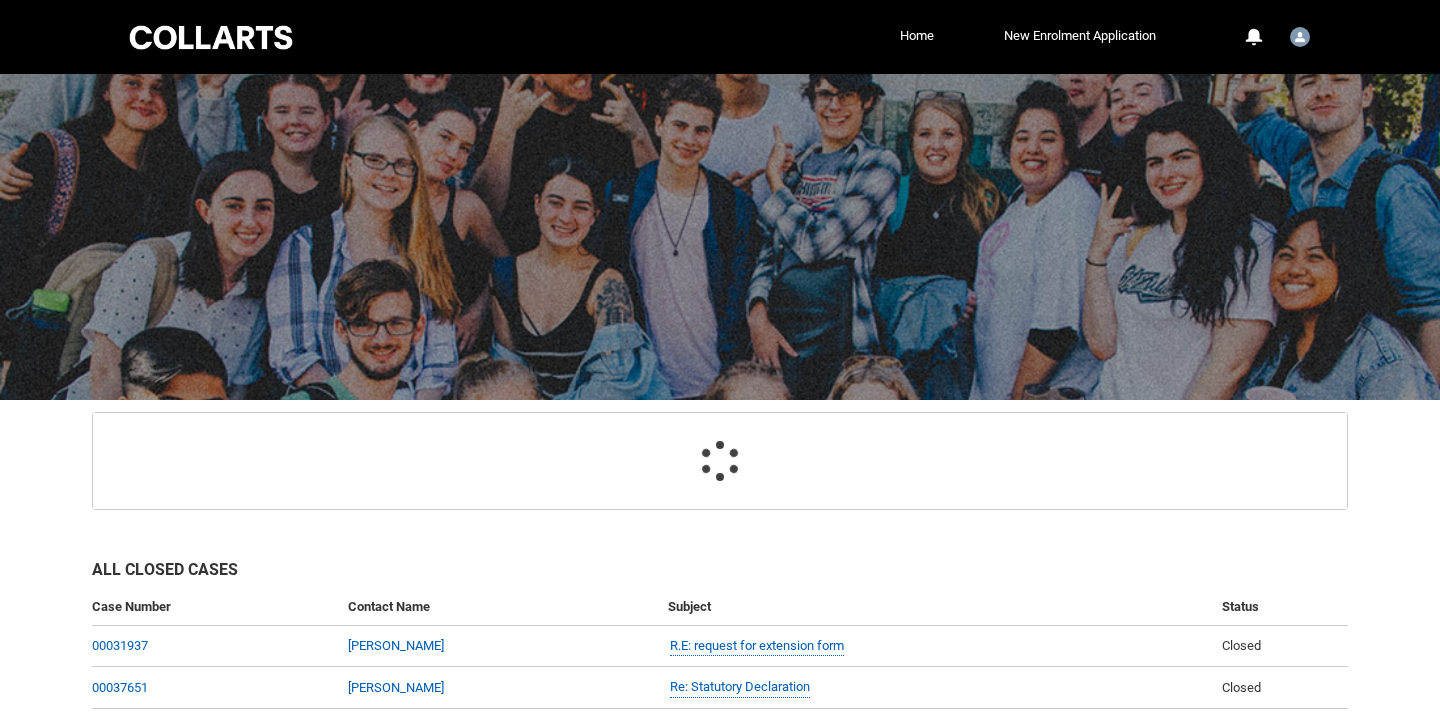 scroll, scrollTop: 213, scrollLeft: 0, axis: vertical 